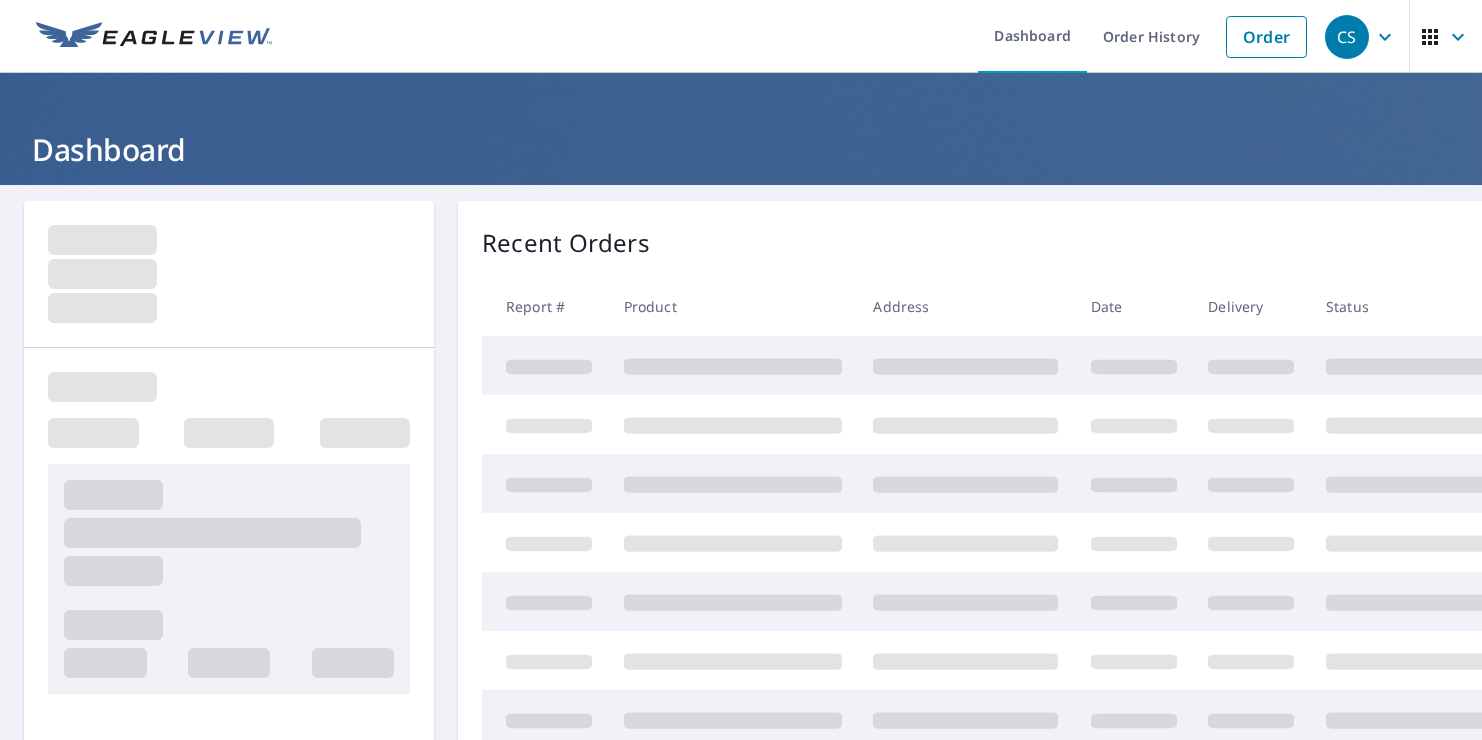 scroll, scrollTop: 0, scrollLeft: 0, axis: both 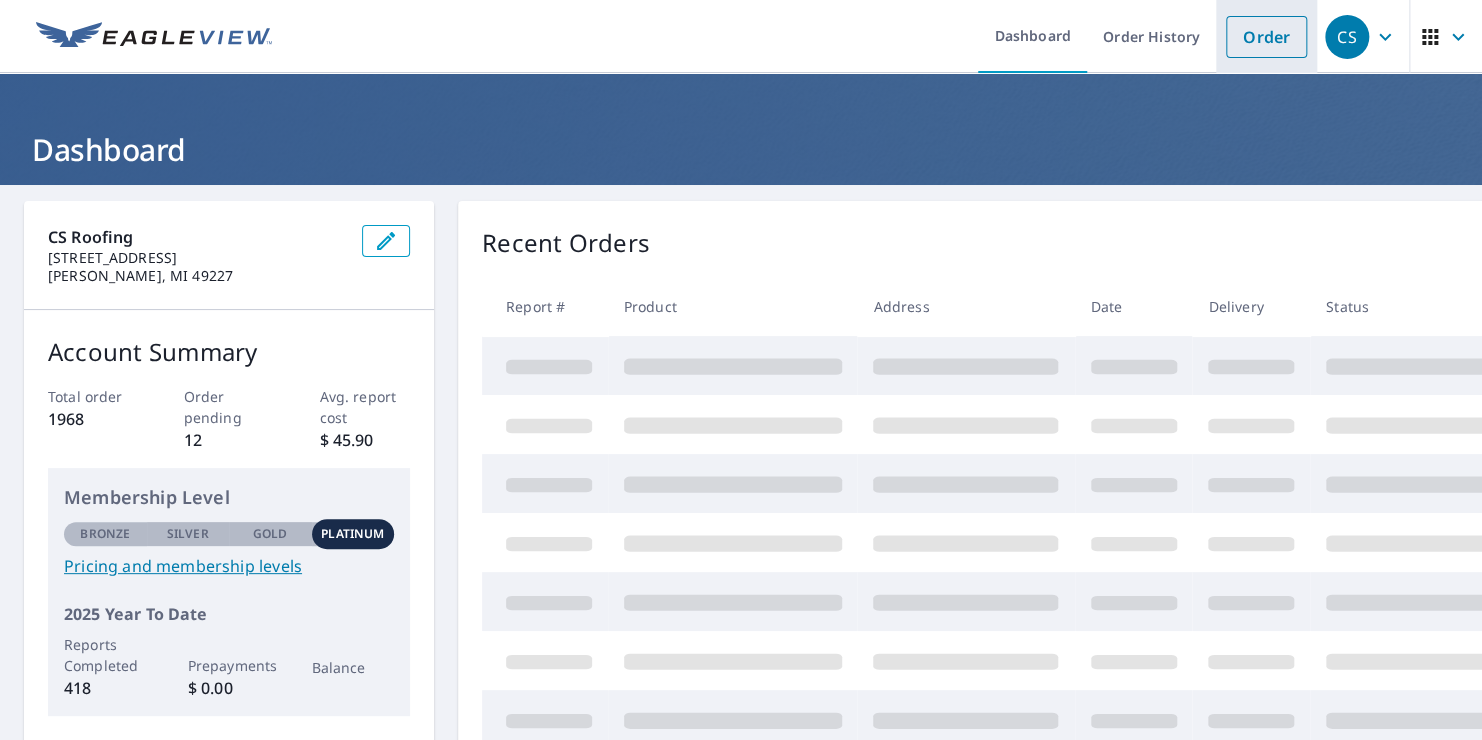 click on "Order" at bounding box center [1266, 37] 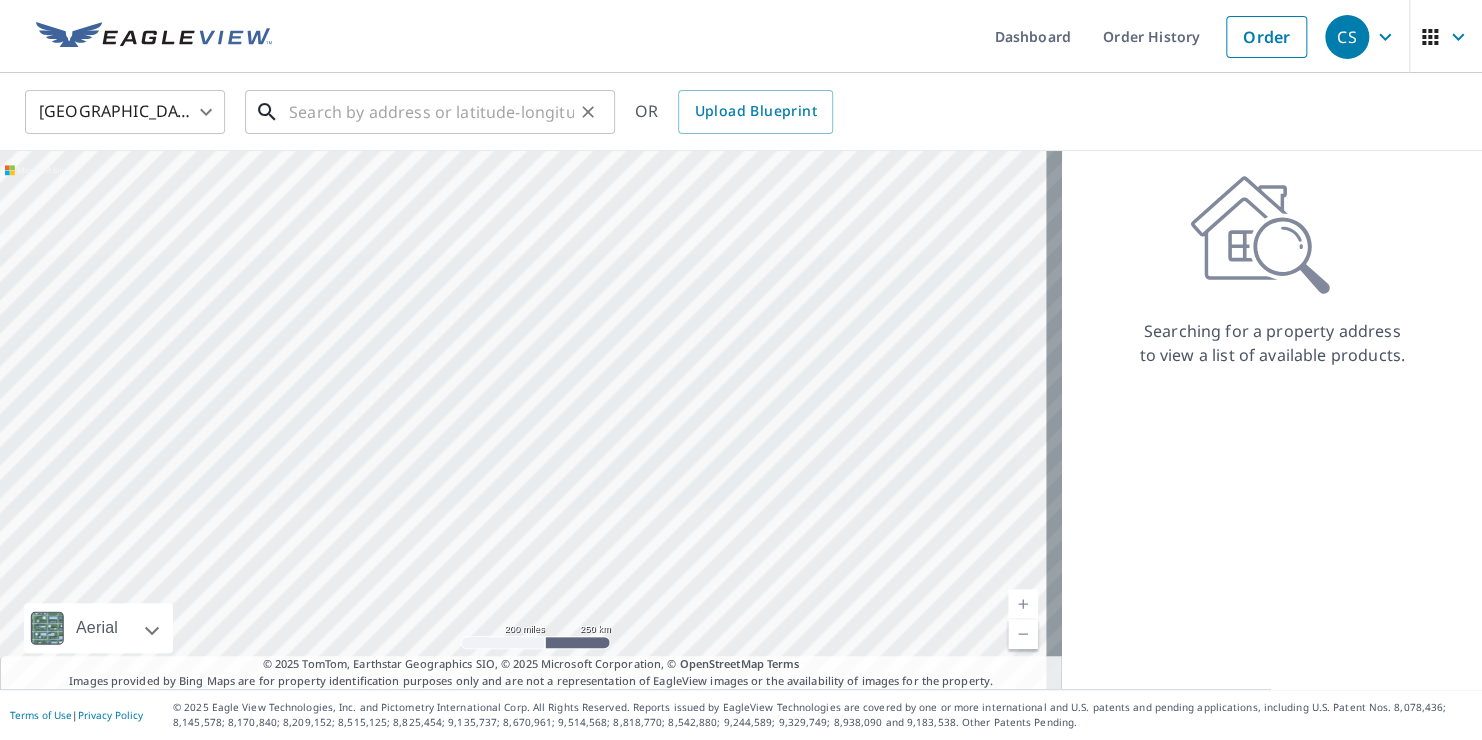 click at bounding box center (431, 112) 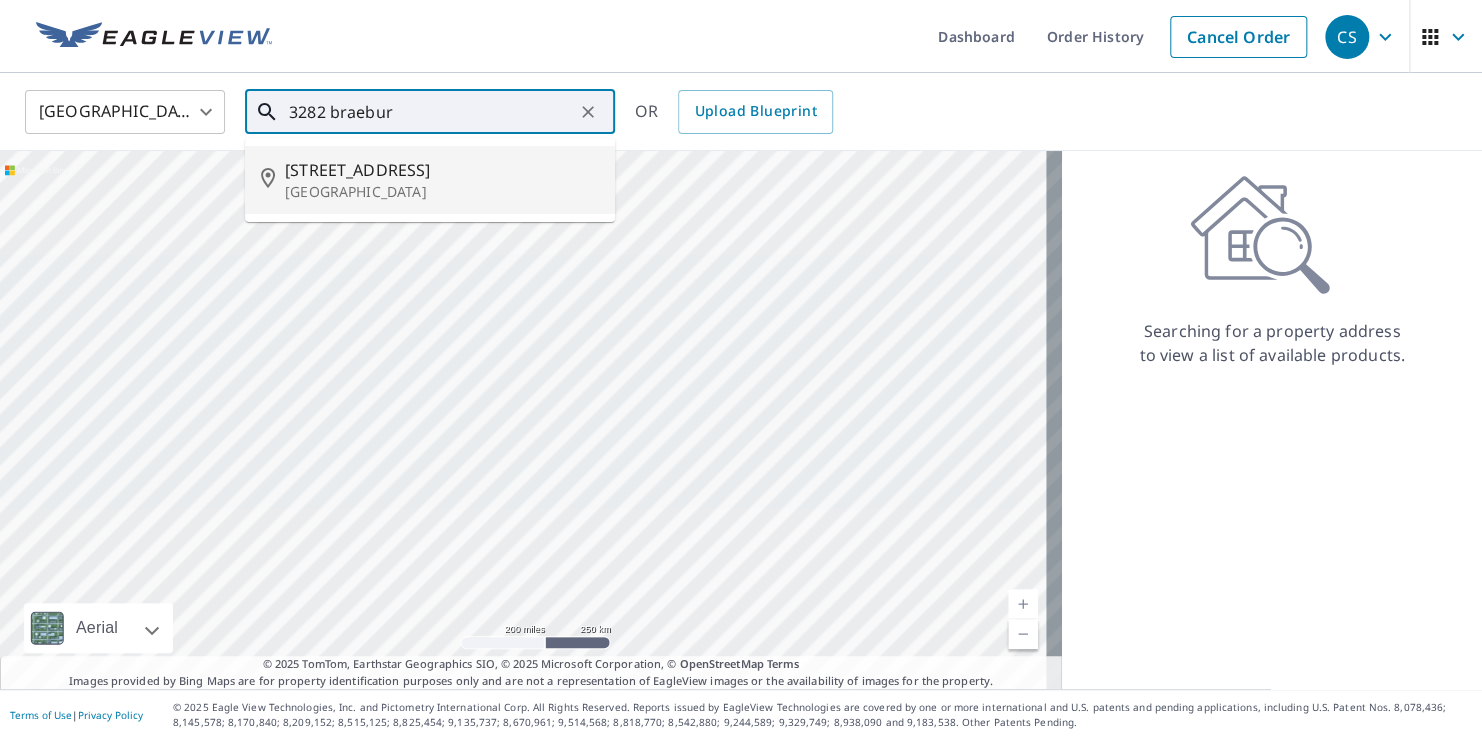 click on "[STREET_ADDRESS]" at bounding box center (442, 170) 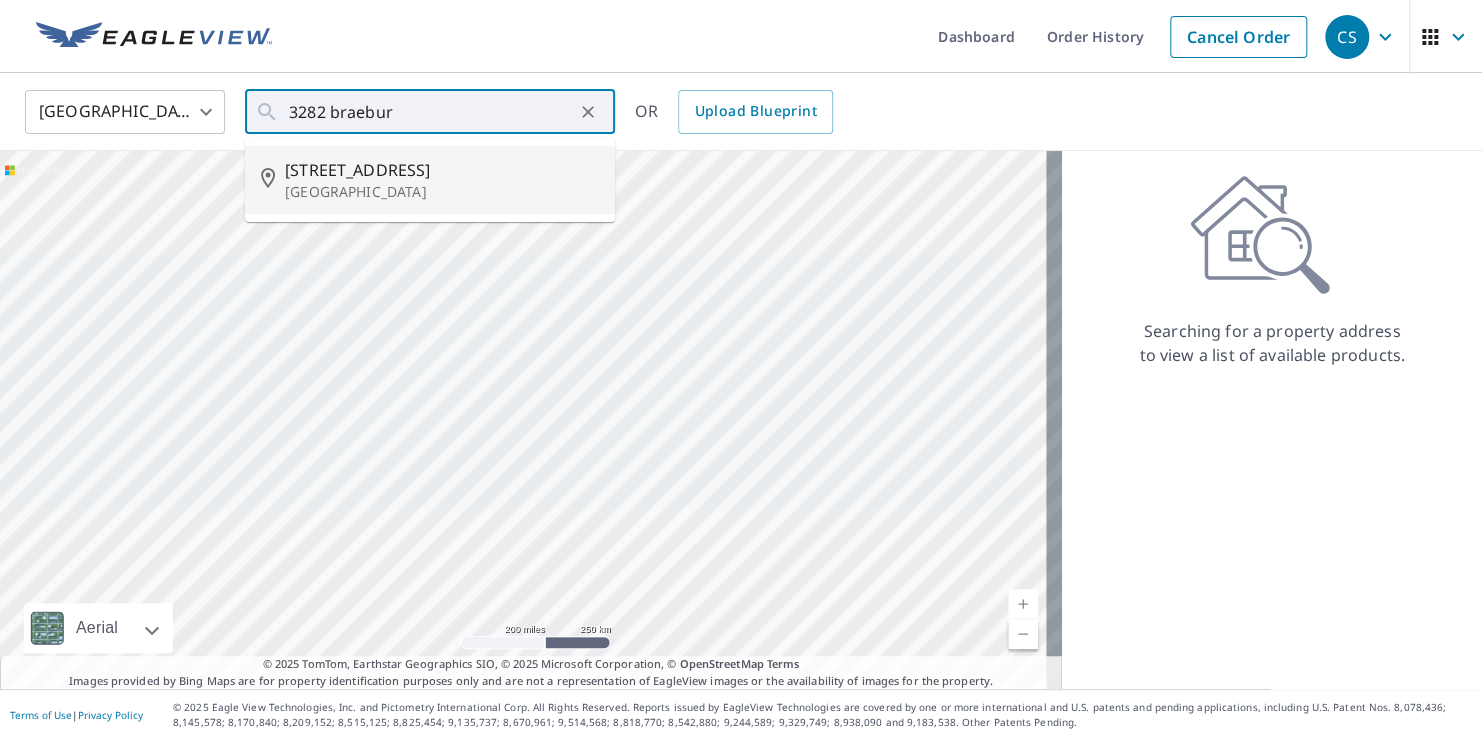 type on "[STREET_ADDRESS]" 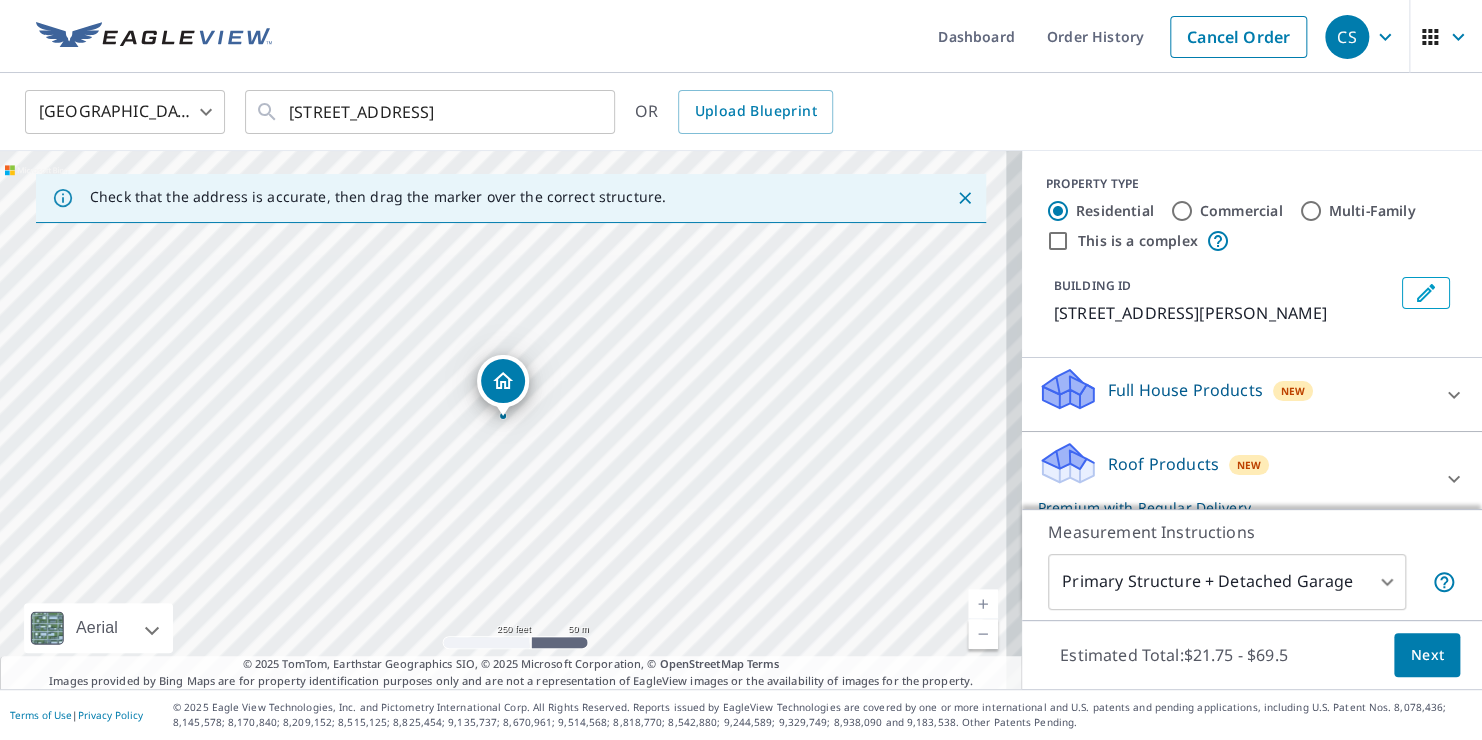click on "Next" at bounding box center (1427, 655) 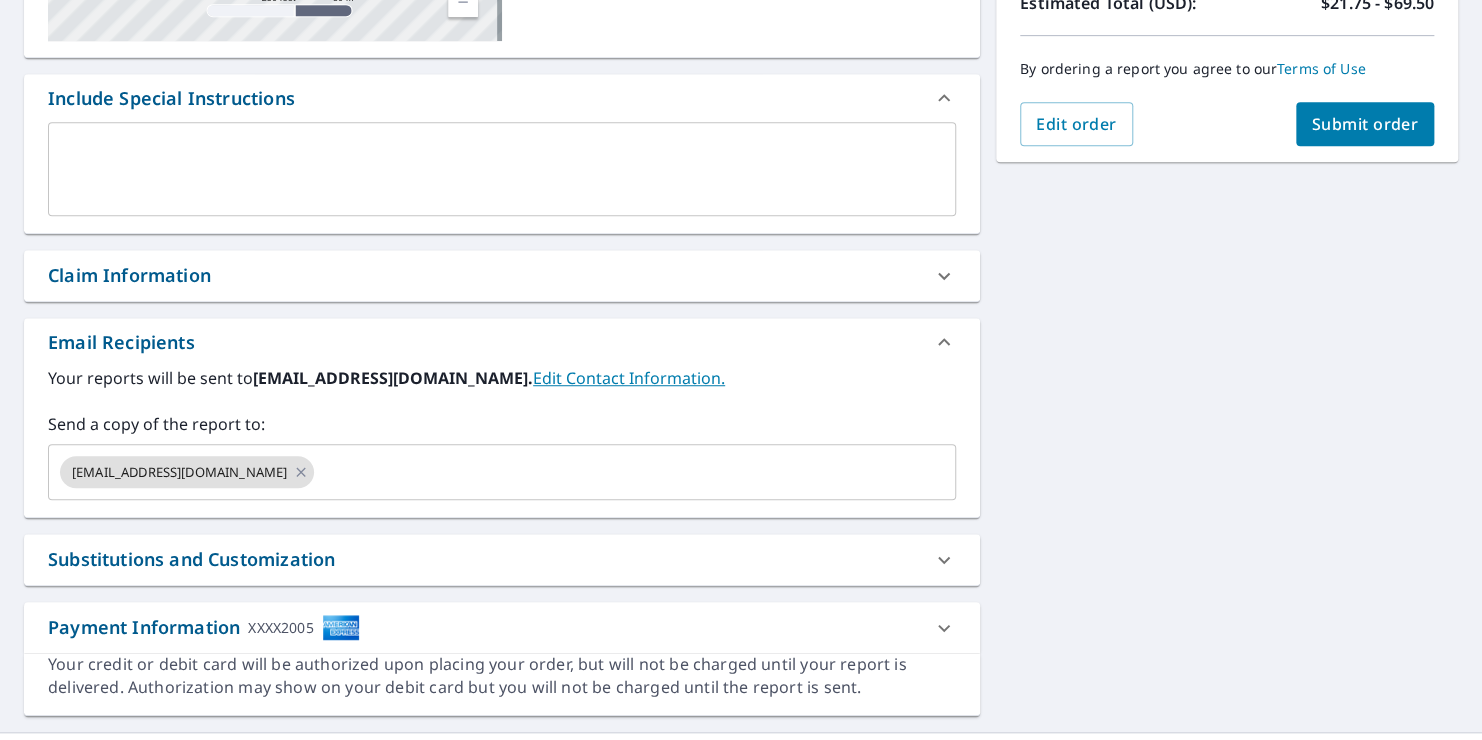 scroll, scrollTop: 506, scrollLeft: 0, axis: vertical 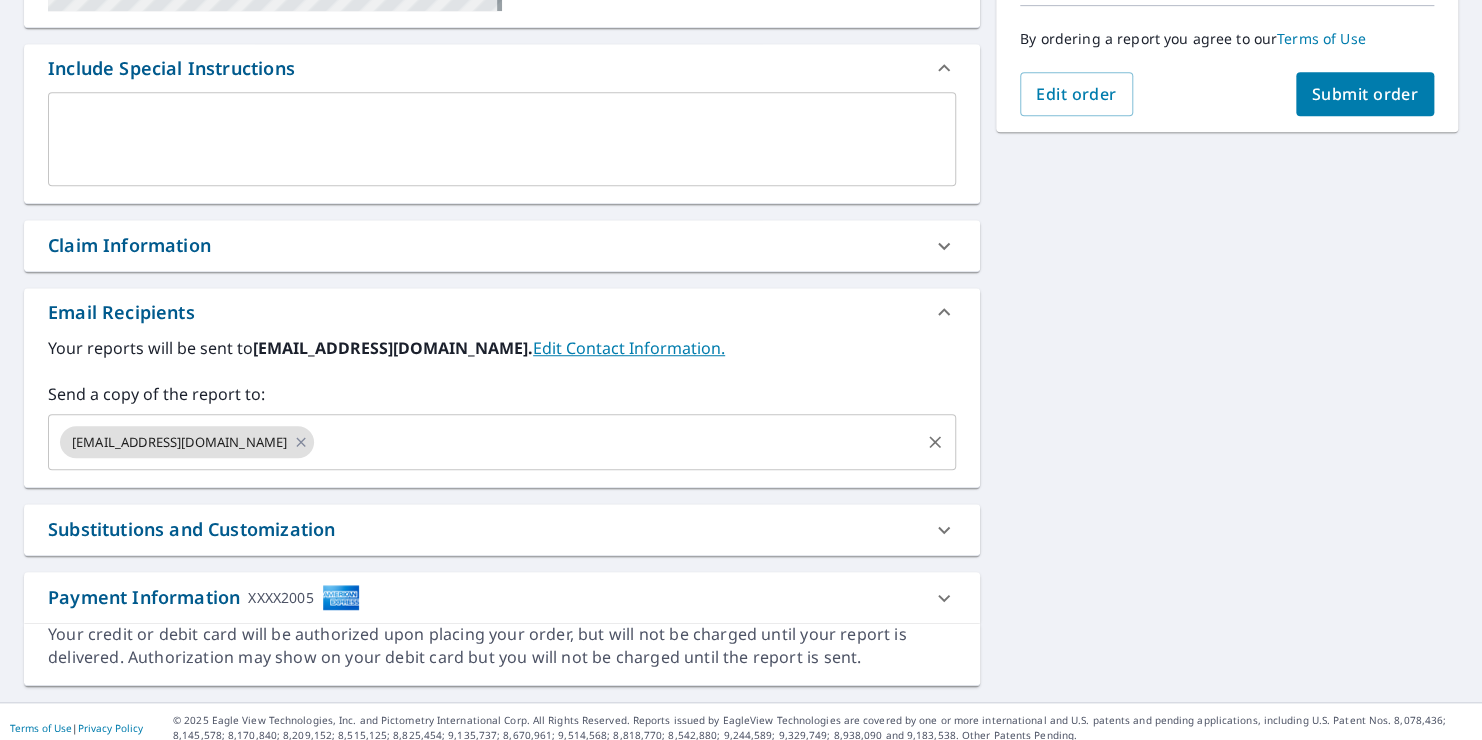 click at bounding box center [617, 442] 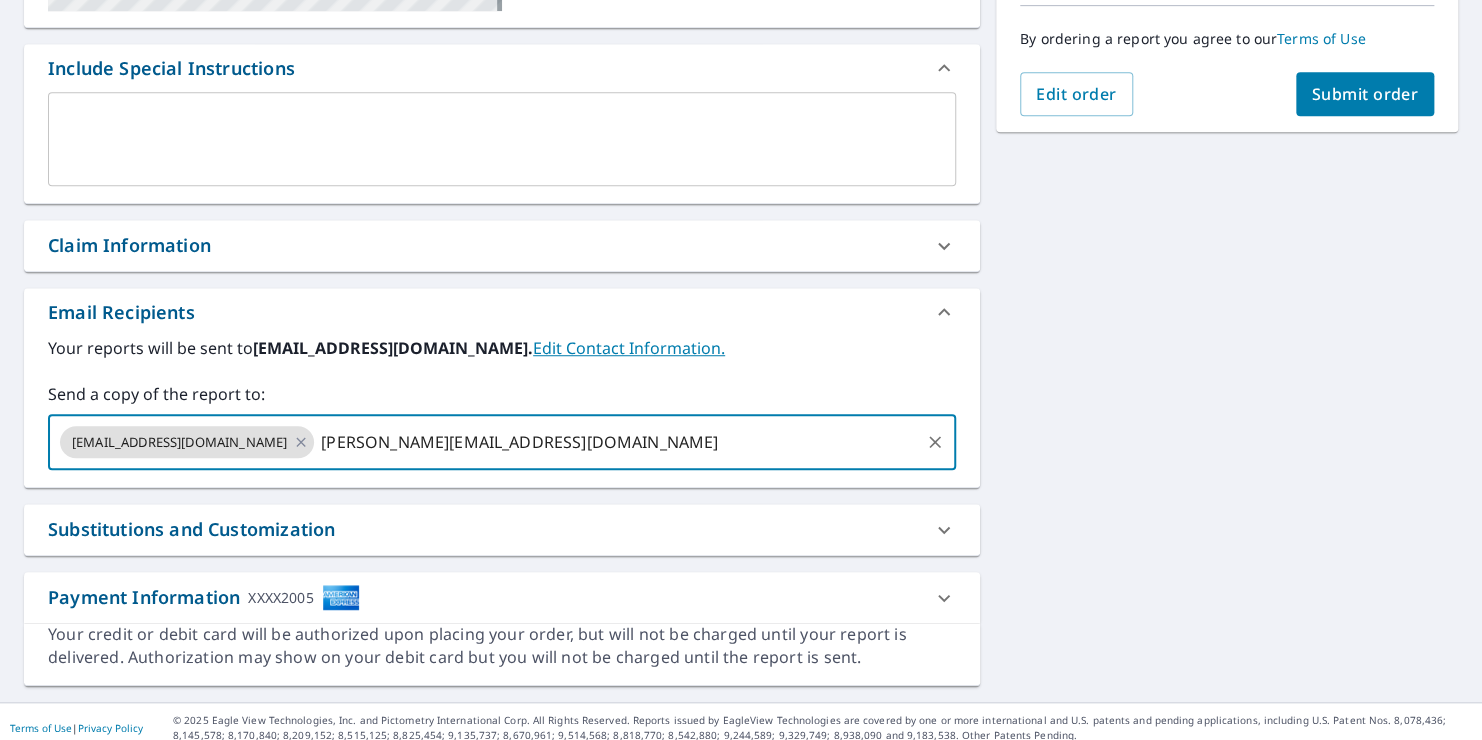 type on "[PERSON_NAME][EMAIL_ADDRESS][DOMAIN_NAME]" 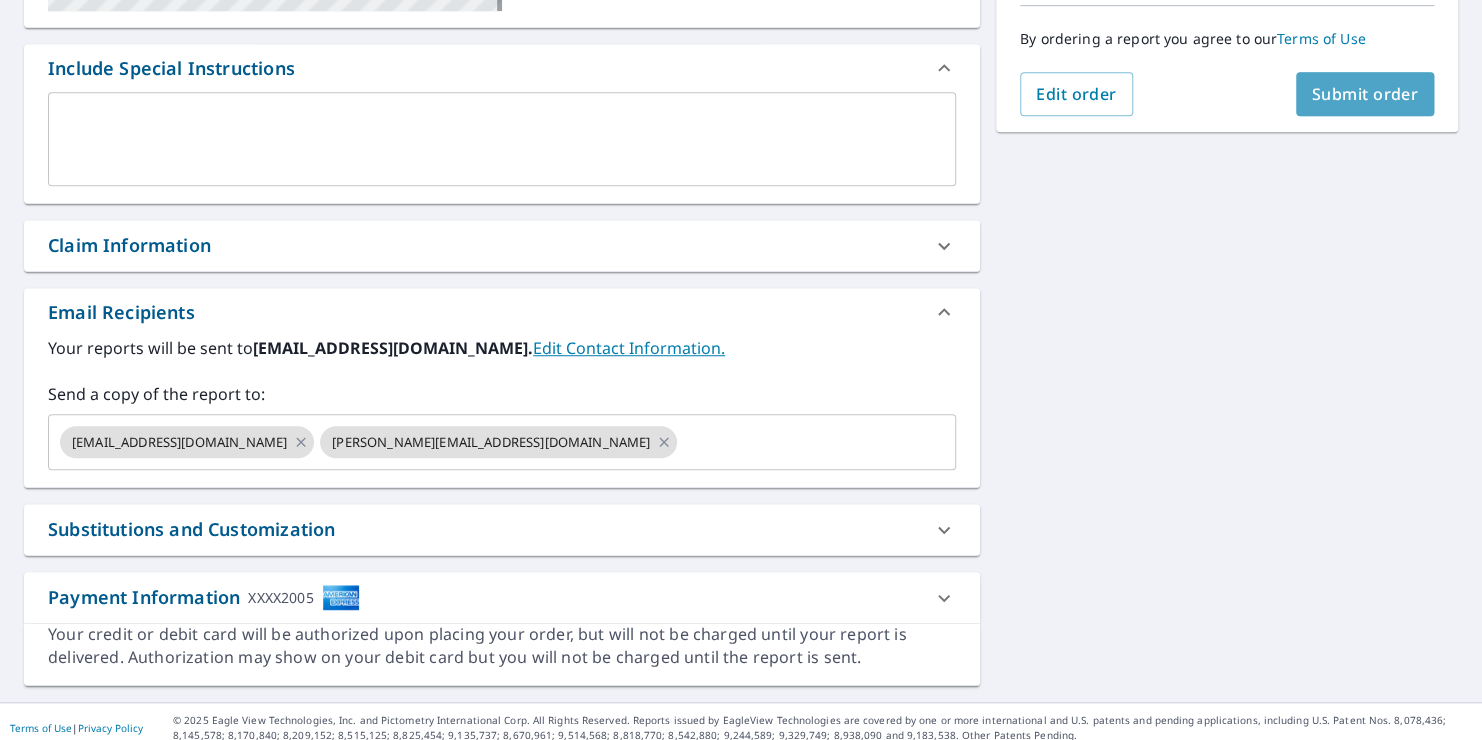 click on "Submit order" at bounding box center [1365, 94] 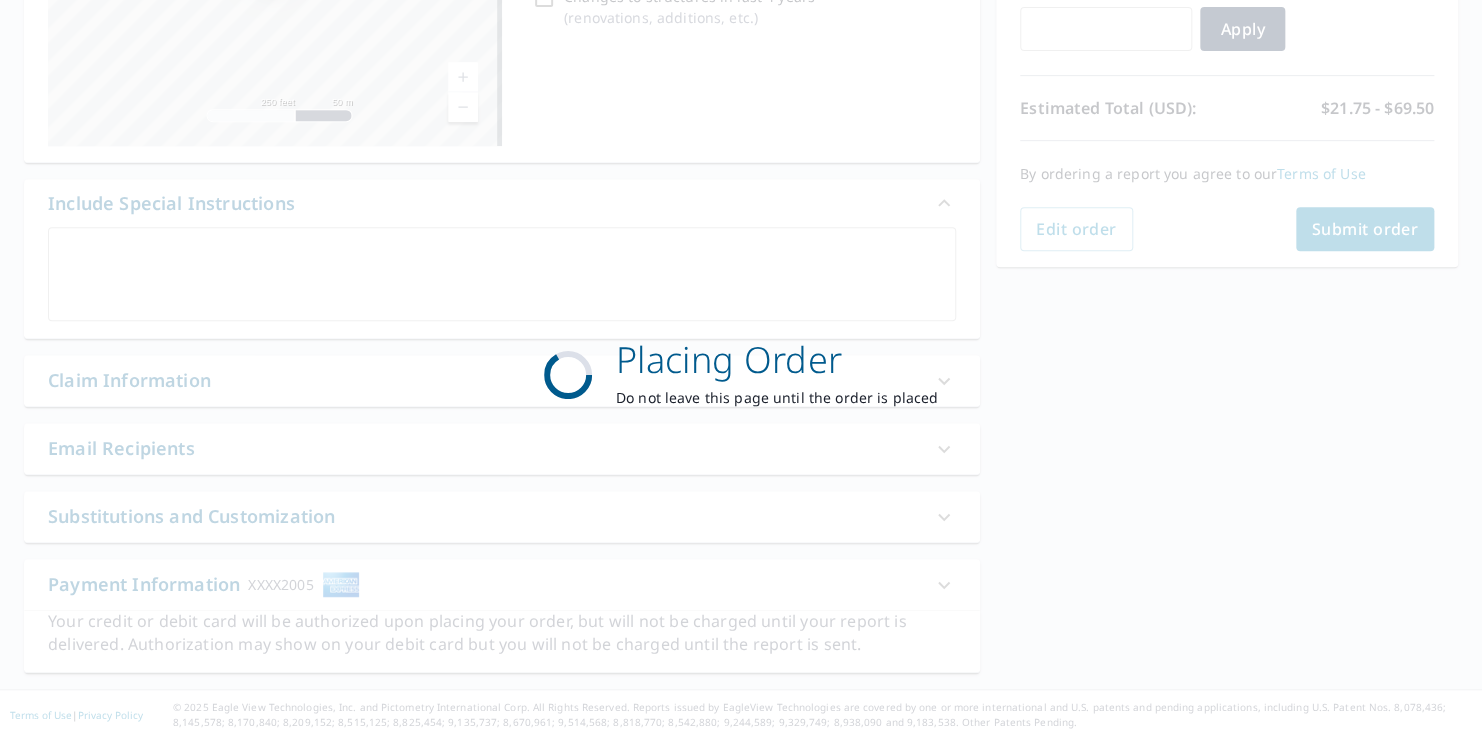 scroll, scrollTop: 369, scrollLeft: 0, axis: vertical 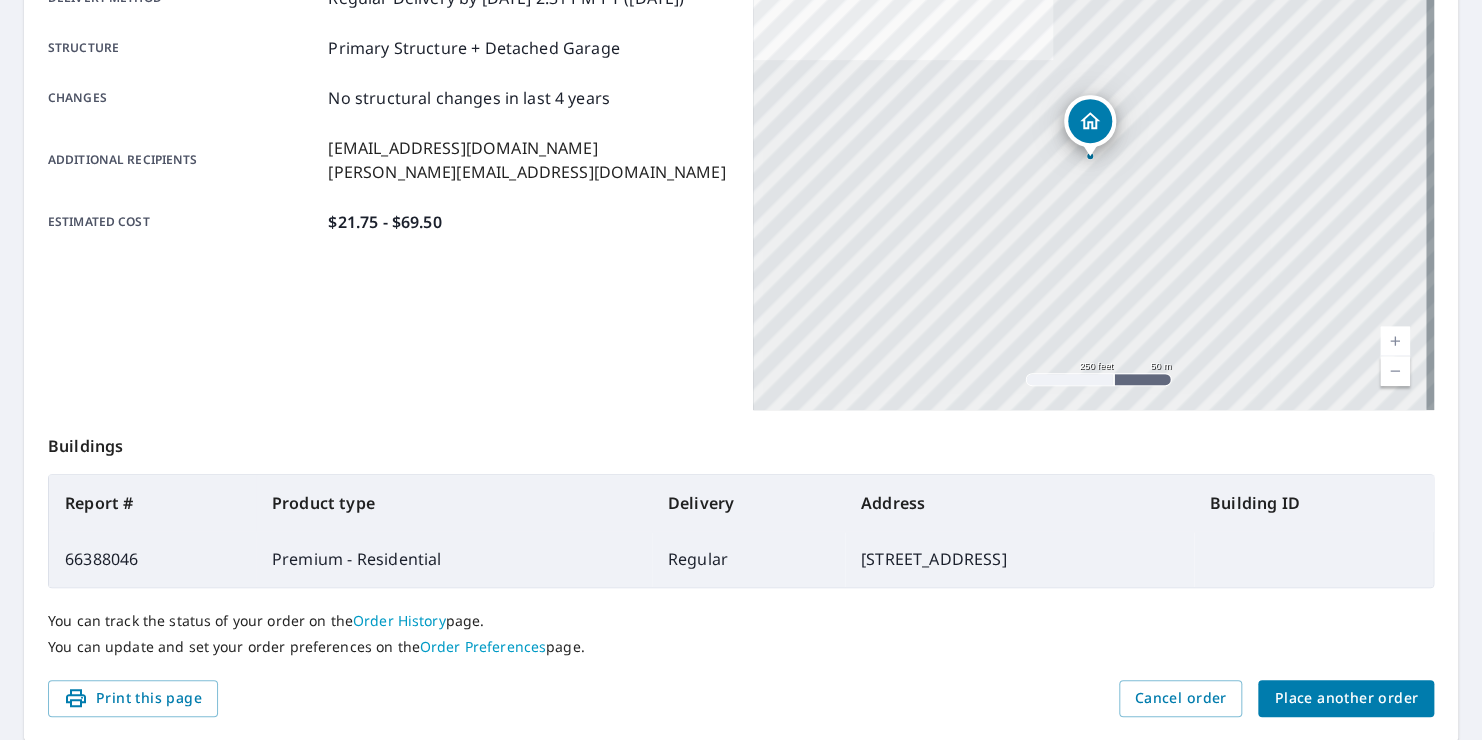 click on "Place another order" at bounding box center (1346, 698) 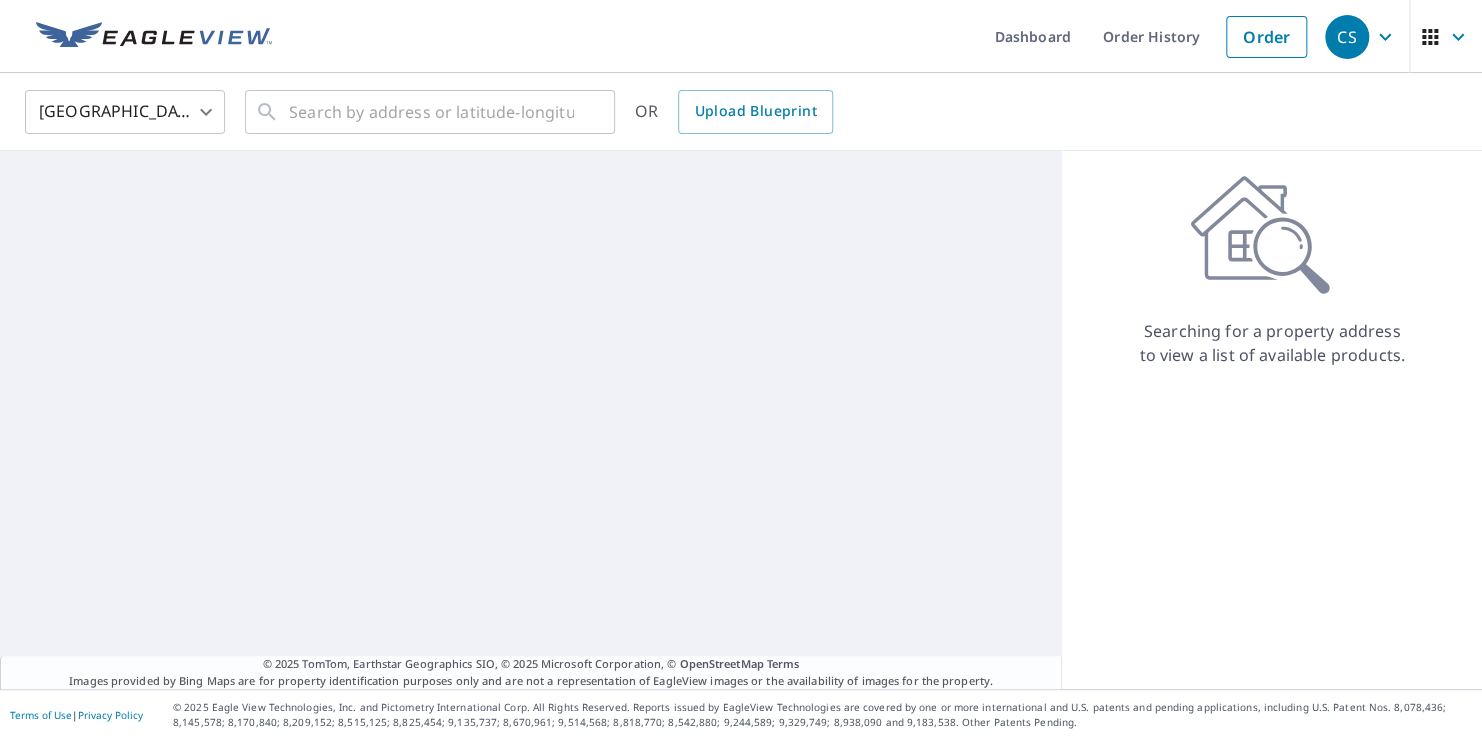 scroll, scrollTop: 0, scrollLeft: 0, axis: both 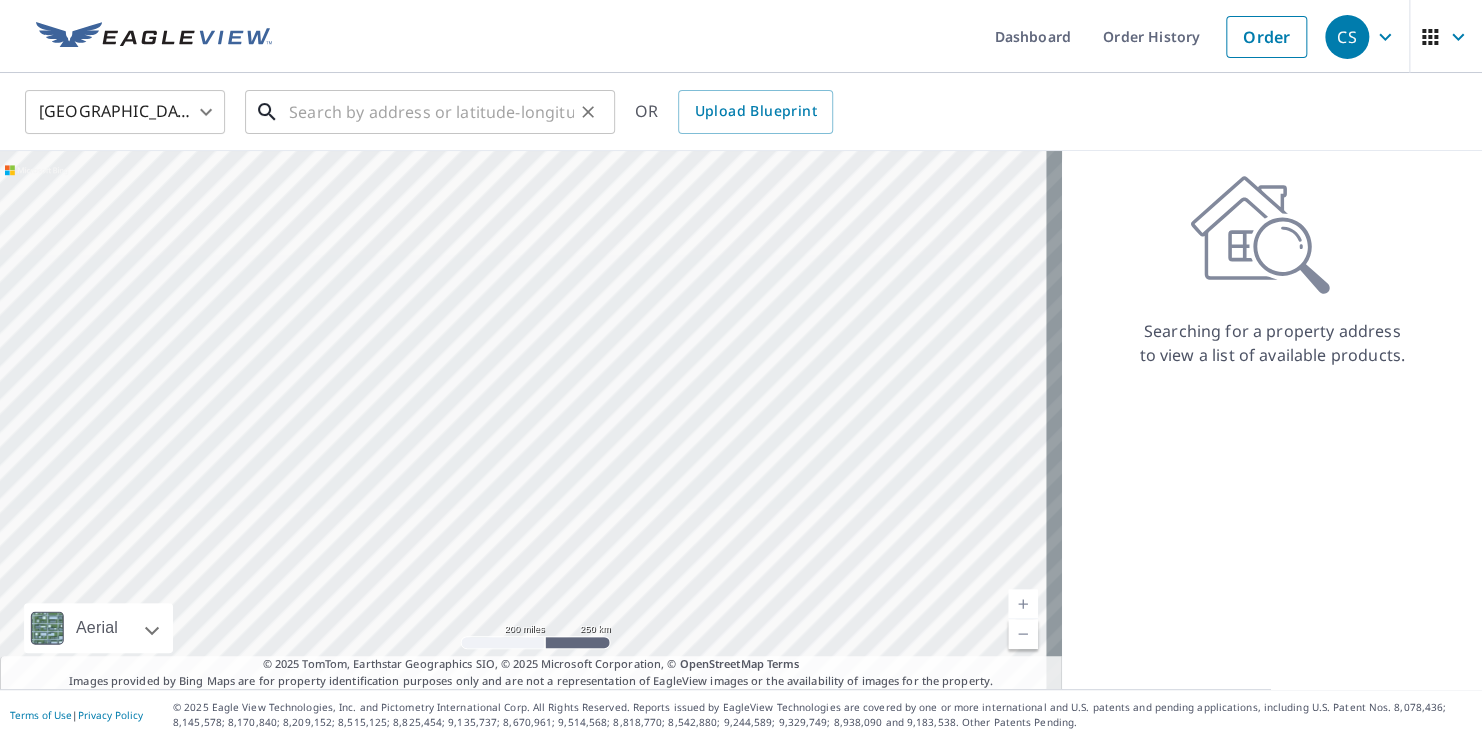 click at bounding box center [431, 112] 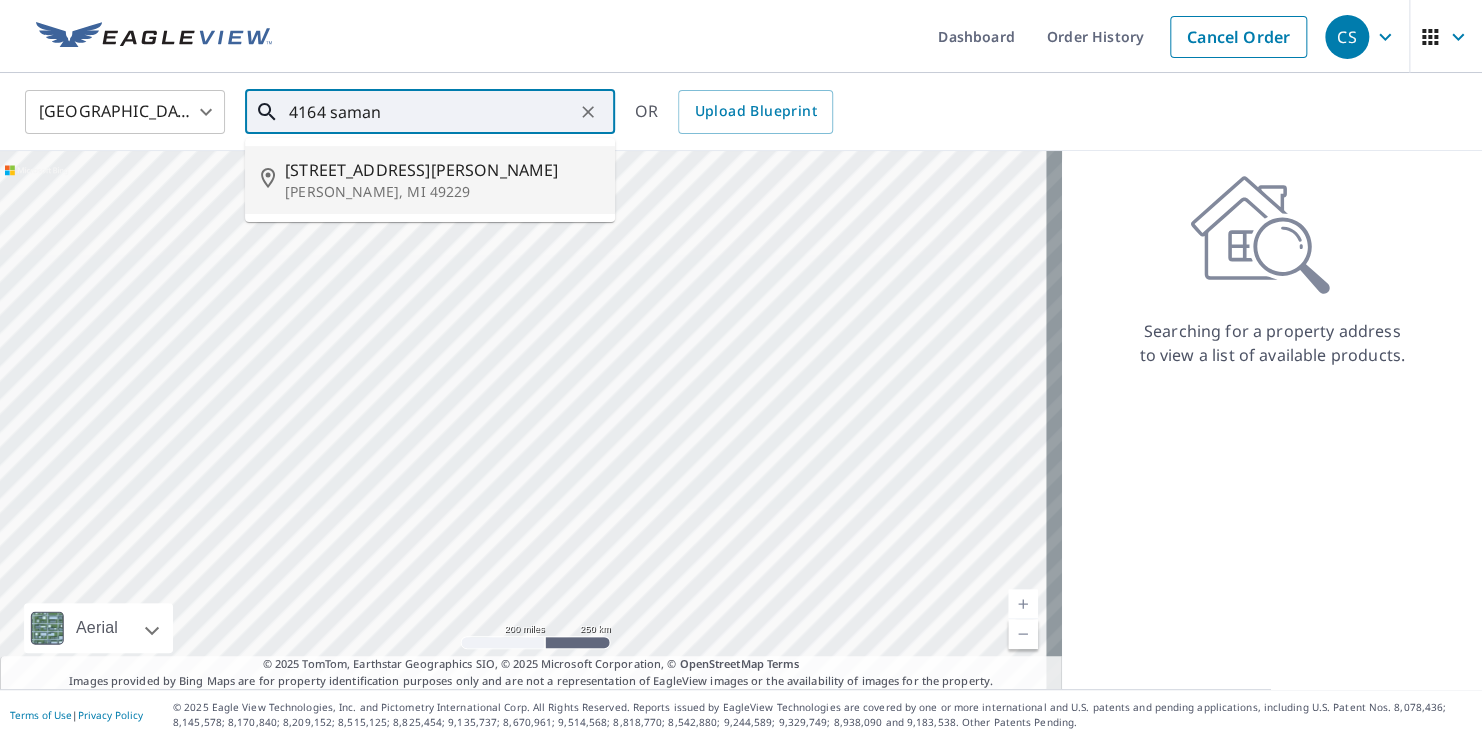 click on "[STREET_ADDRESS][PERSON_NAME]" at bounding box center [442, 170] 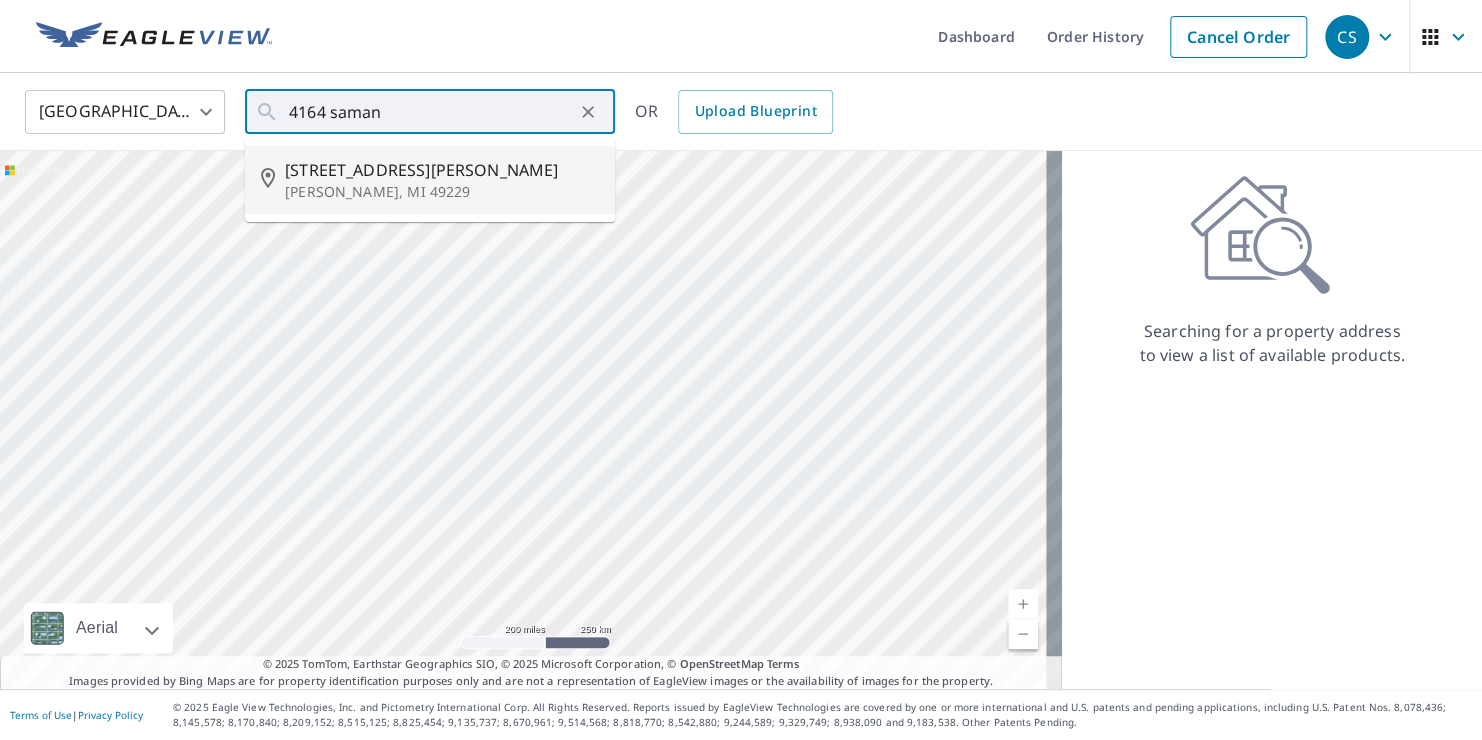 type on "[STREET_ADDRESS][PERSON_NAME][PERSON_NAME]" 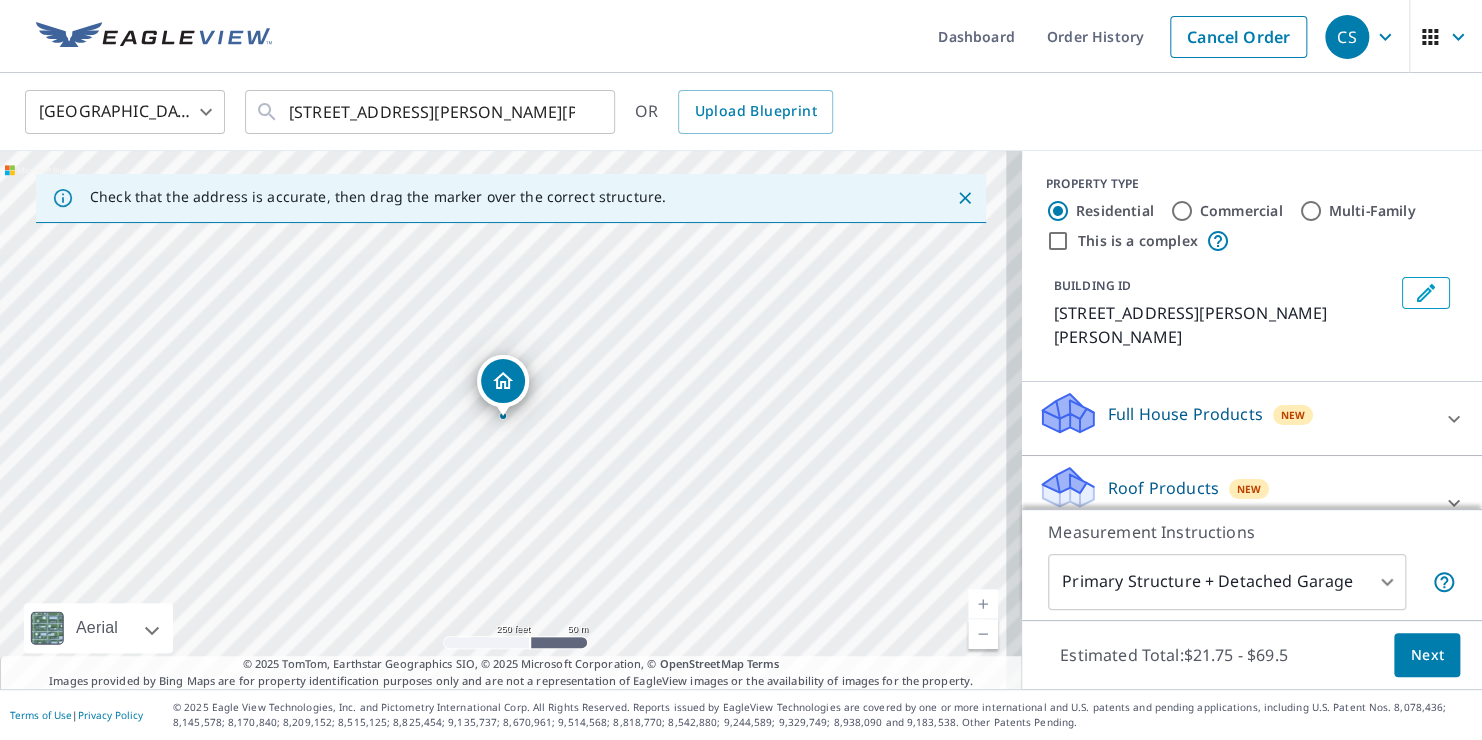 click 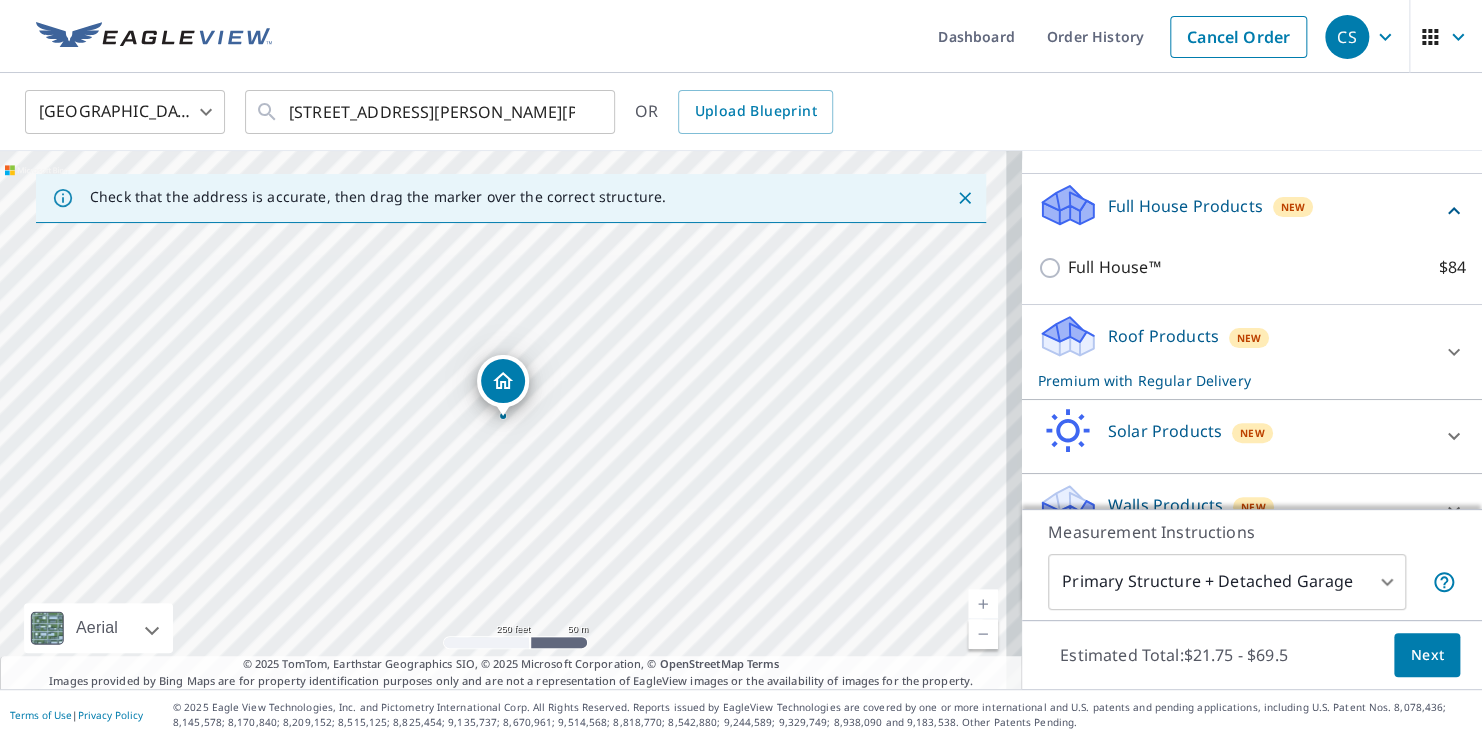 scroll, scrollTop: 220, scrollLeft: 0, axis: vertical 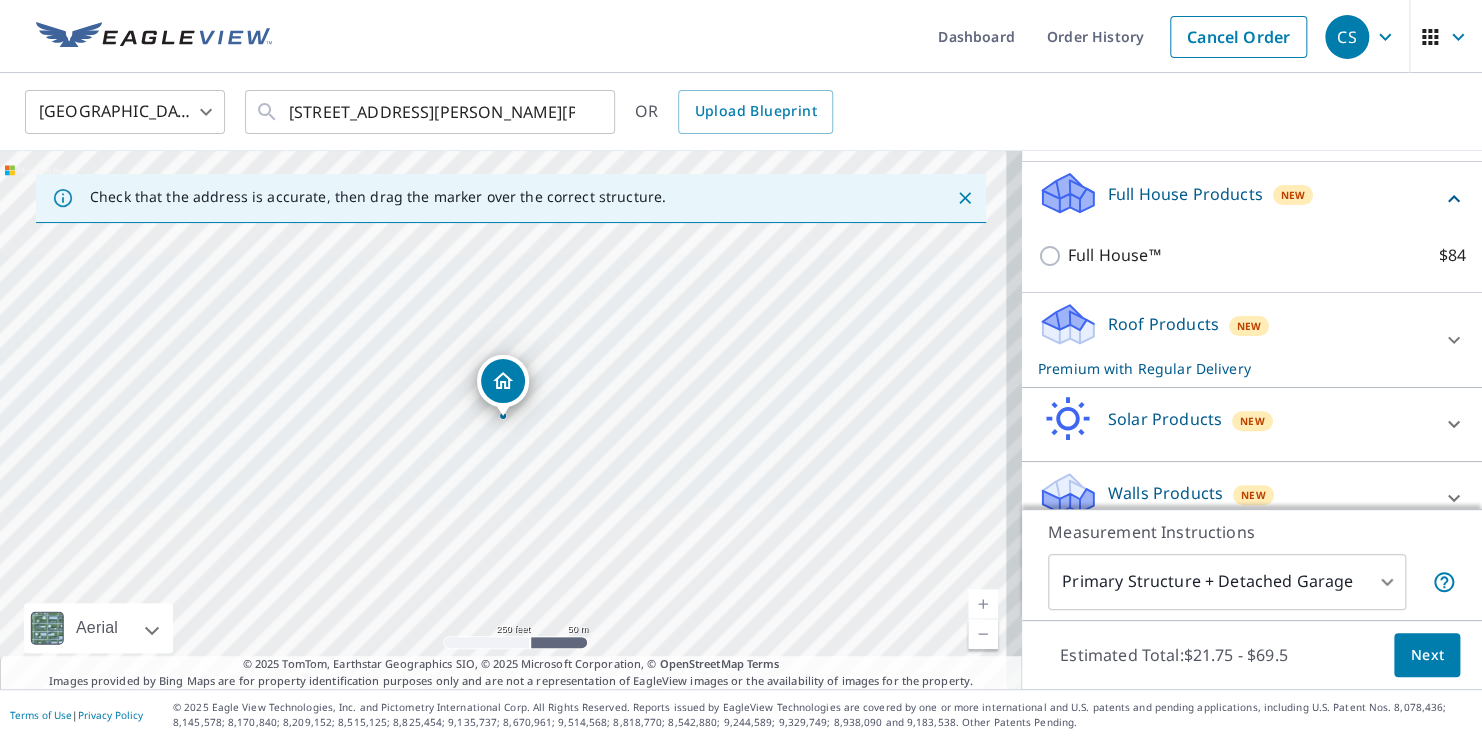 click 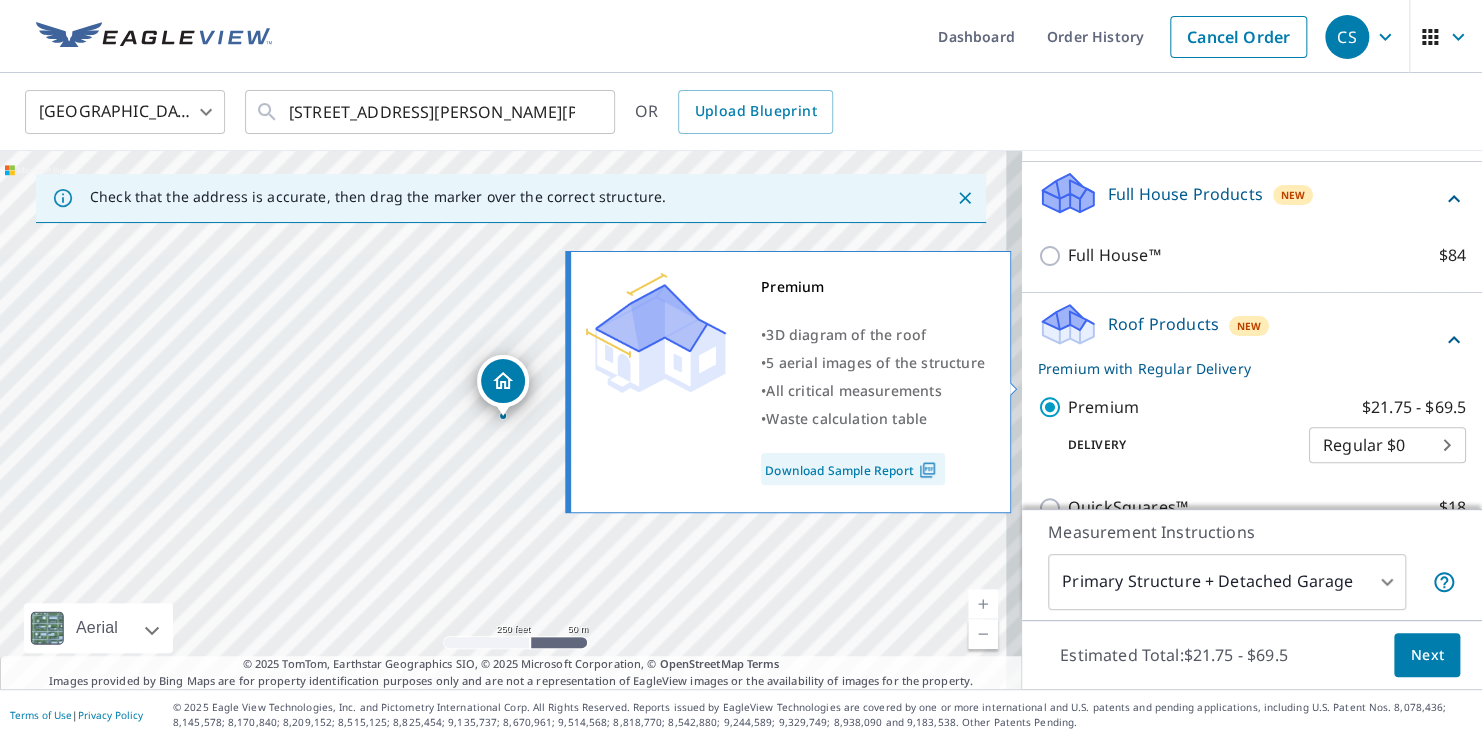 click on "Premium $21.75 - $69.5" at bounding box center (1053, 407) 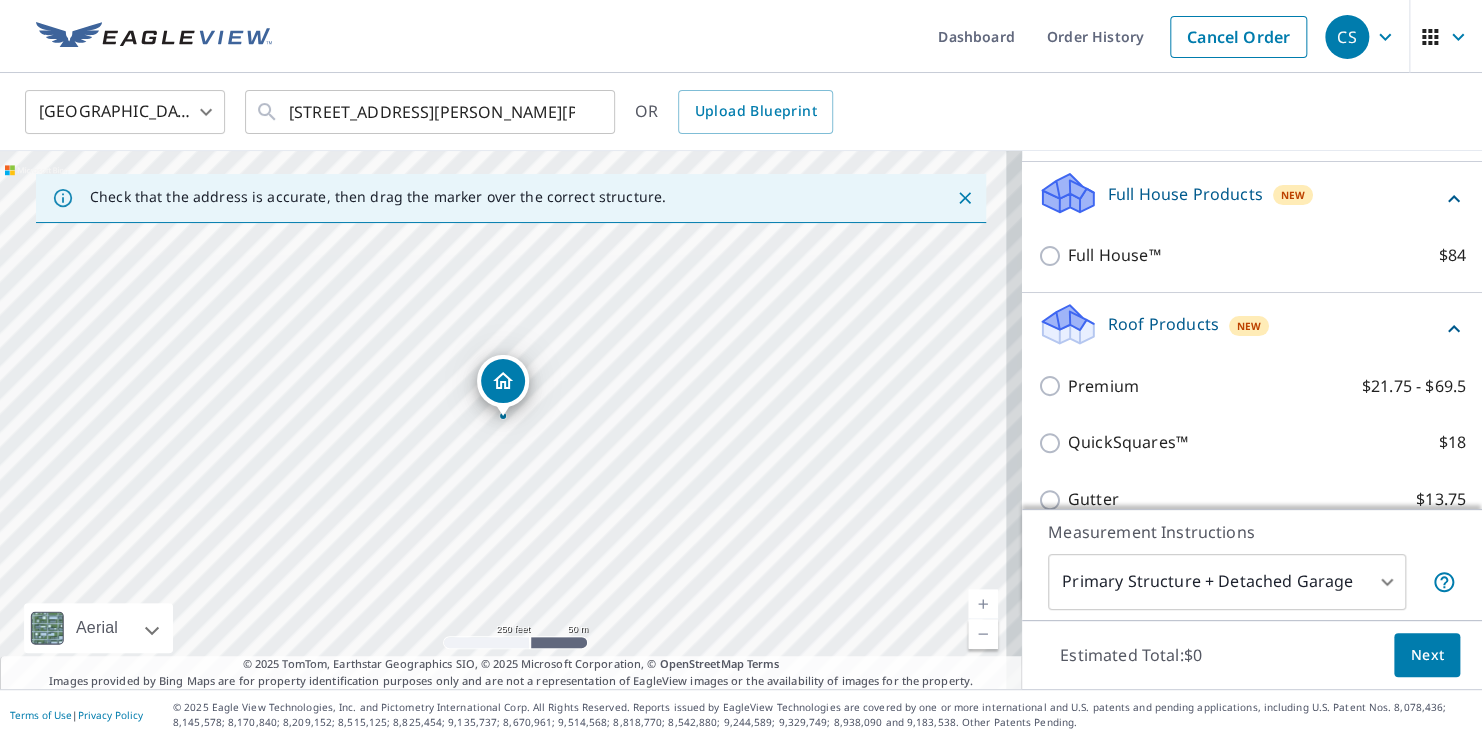 scroll, scrollTop: 426, scrollLeft: 0, axis: vertical 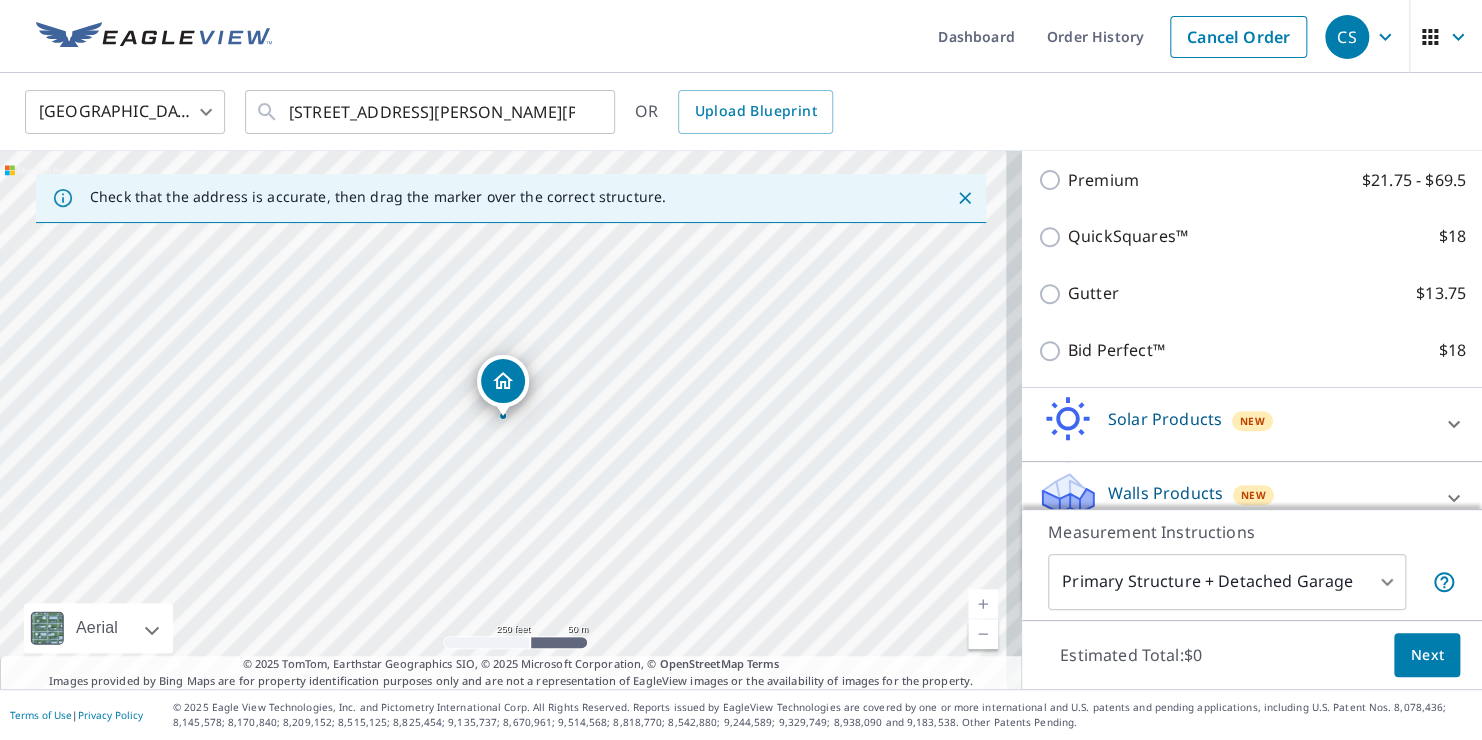 click 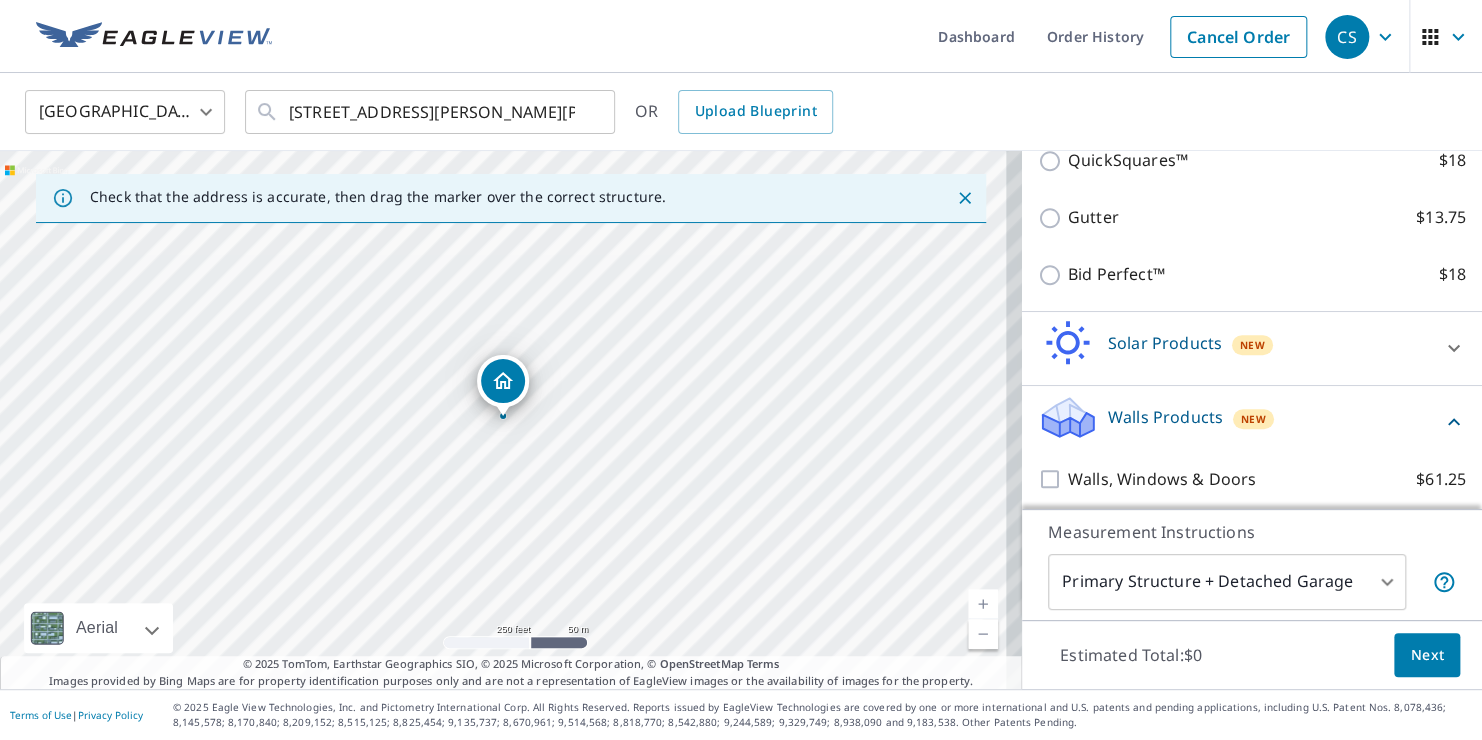 scroll, scrollTop: 539, scrollLeft: 0, axis: vertical 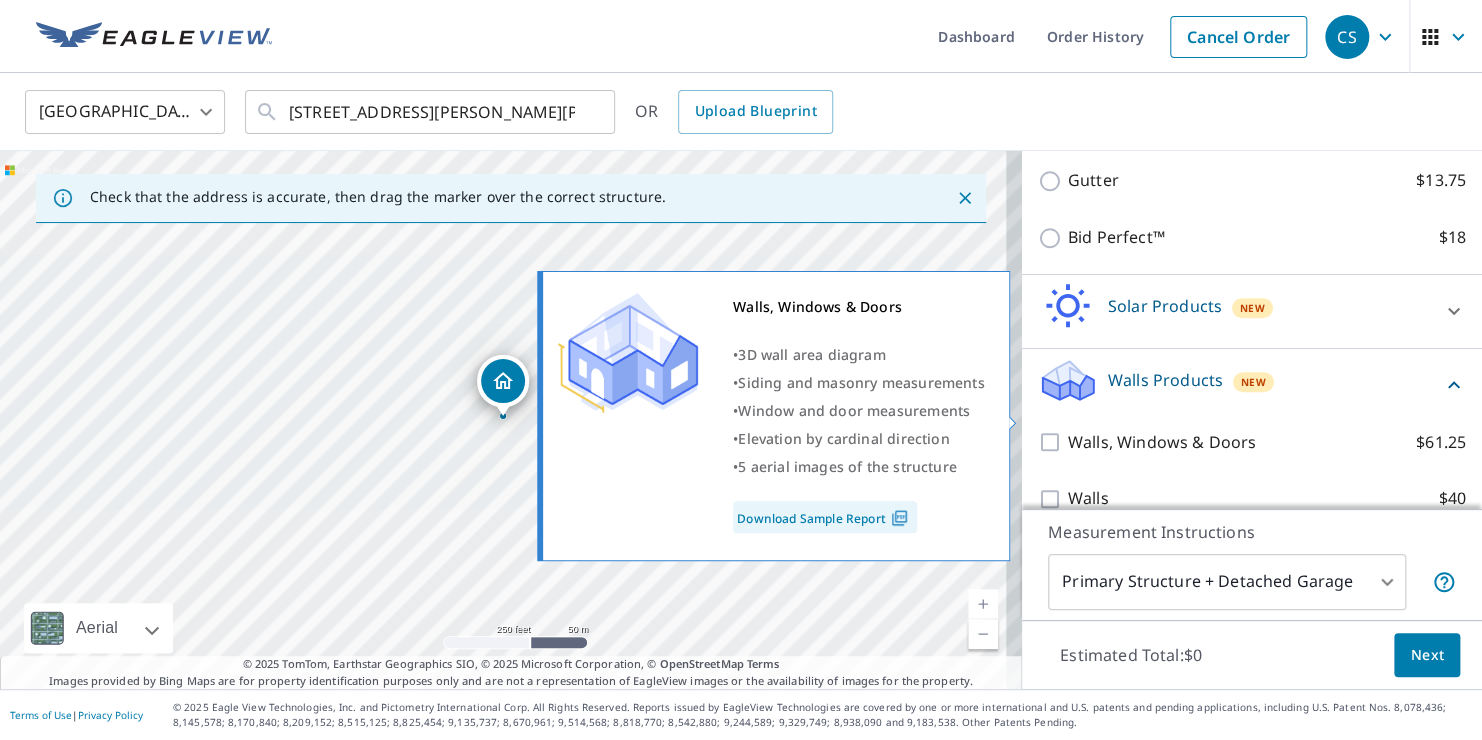 click on "Walls, Windows & Doors $61.25" at bounding box center (1053, 442) 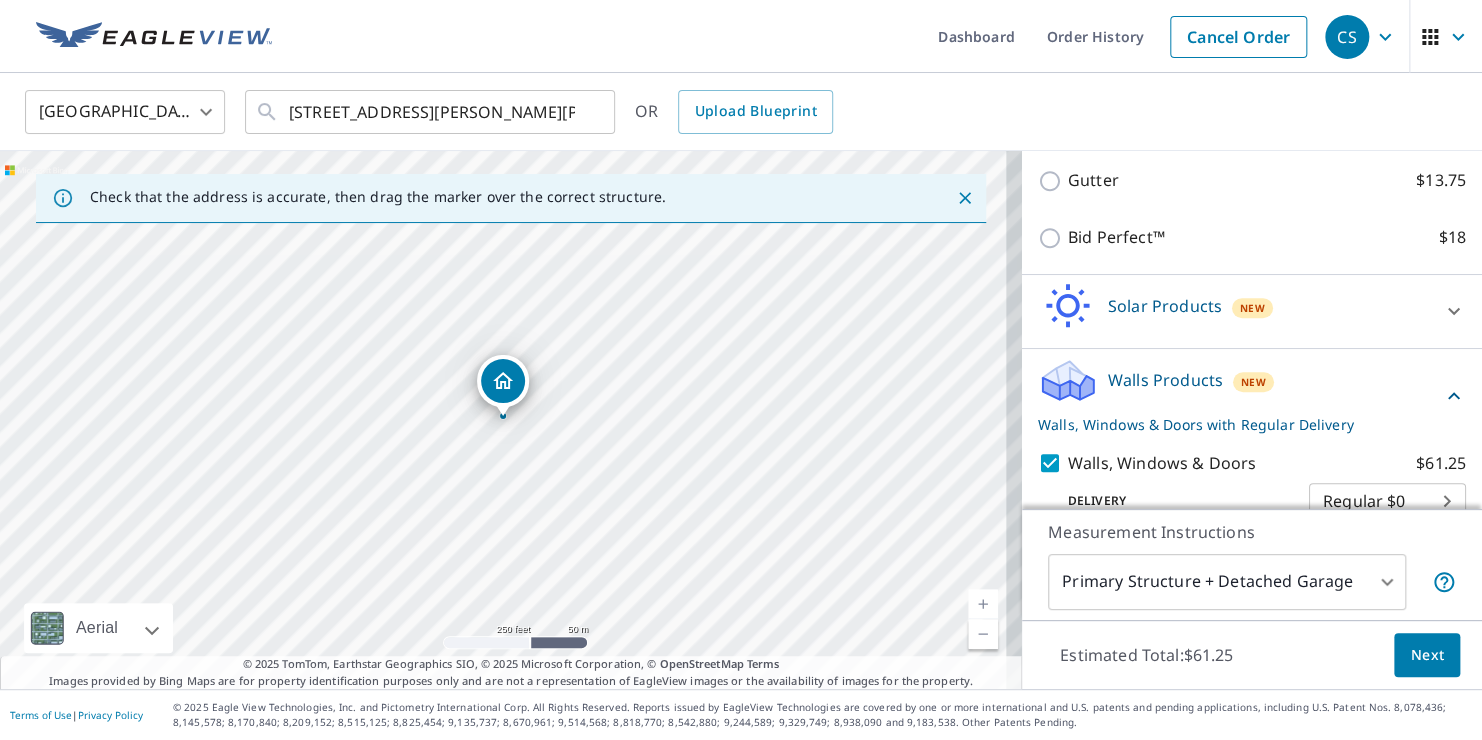 click on "Next" at bounding box center (1427, 655) 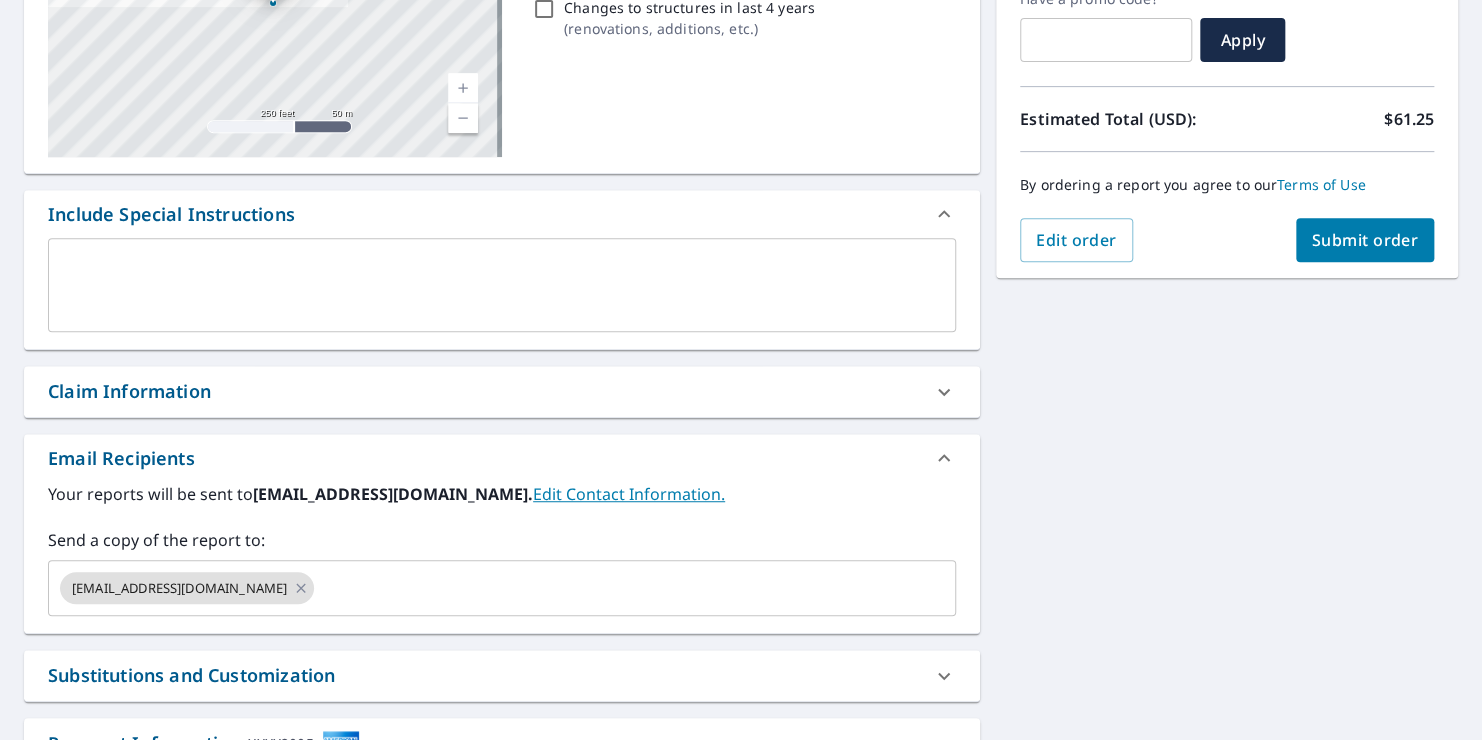 scroll, scrollTop: 362, scrollLeft: 0, axis: vertical 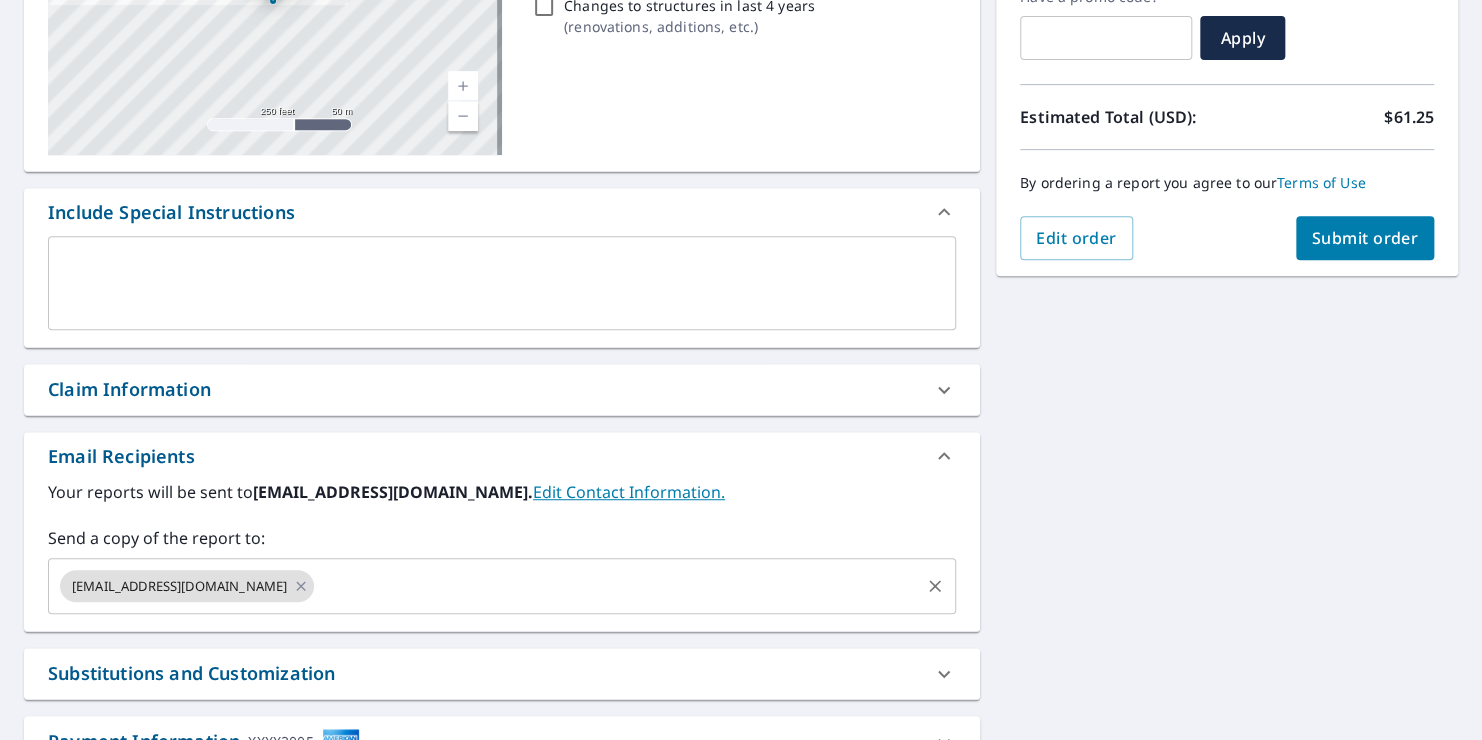 click at bounding box center (617, 586) 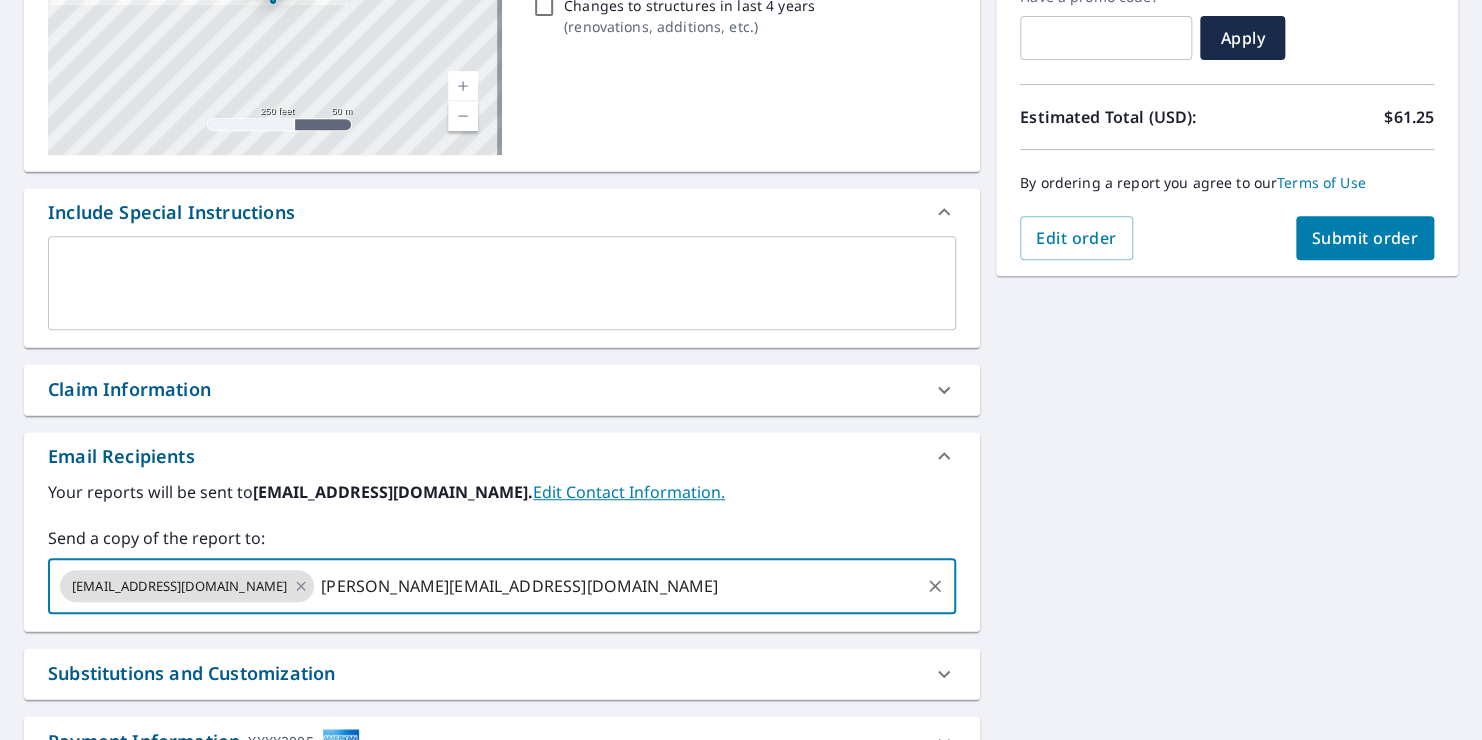 type on "[PERSON_NAME][EMAIL_ADDRESS][DOMAIN_NAME]" 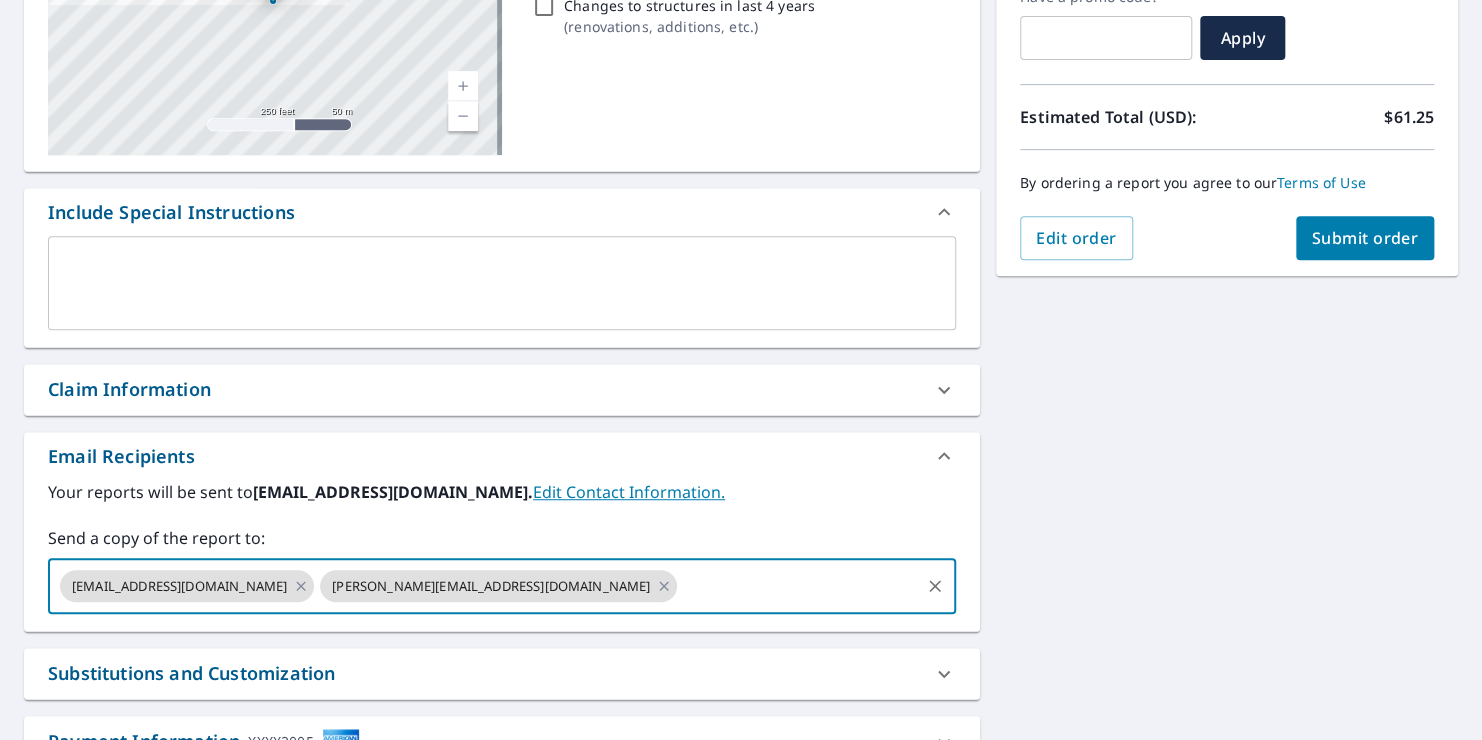 click on "Submit order" at bounding box center (1365, 238) 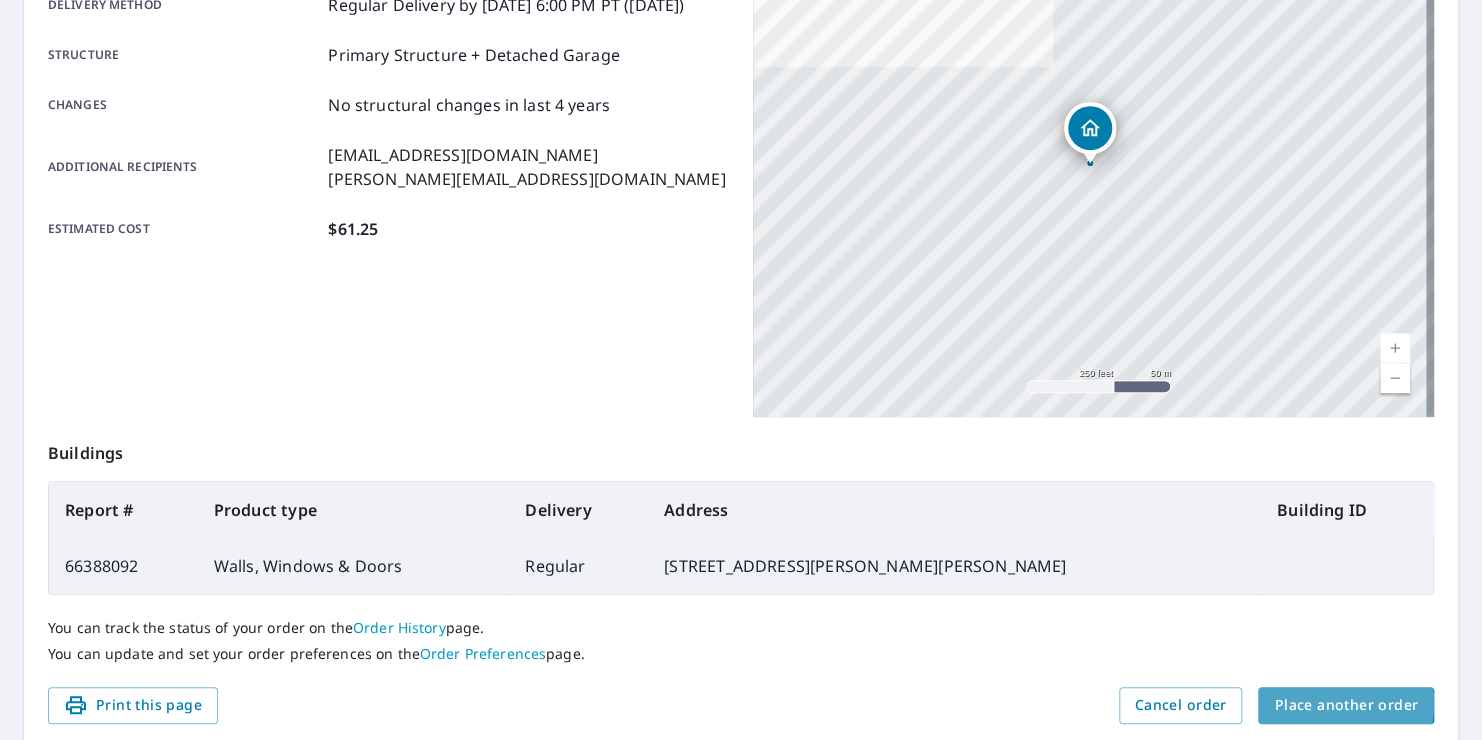 click on "Place another order" at bounding box center (1346, 705) 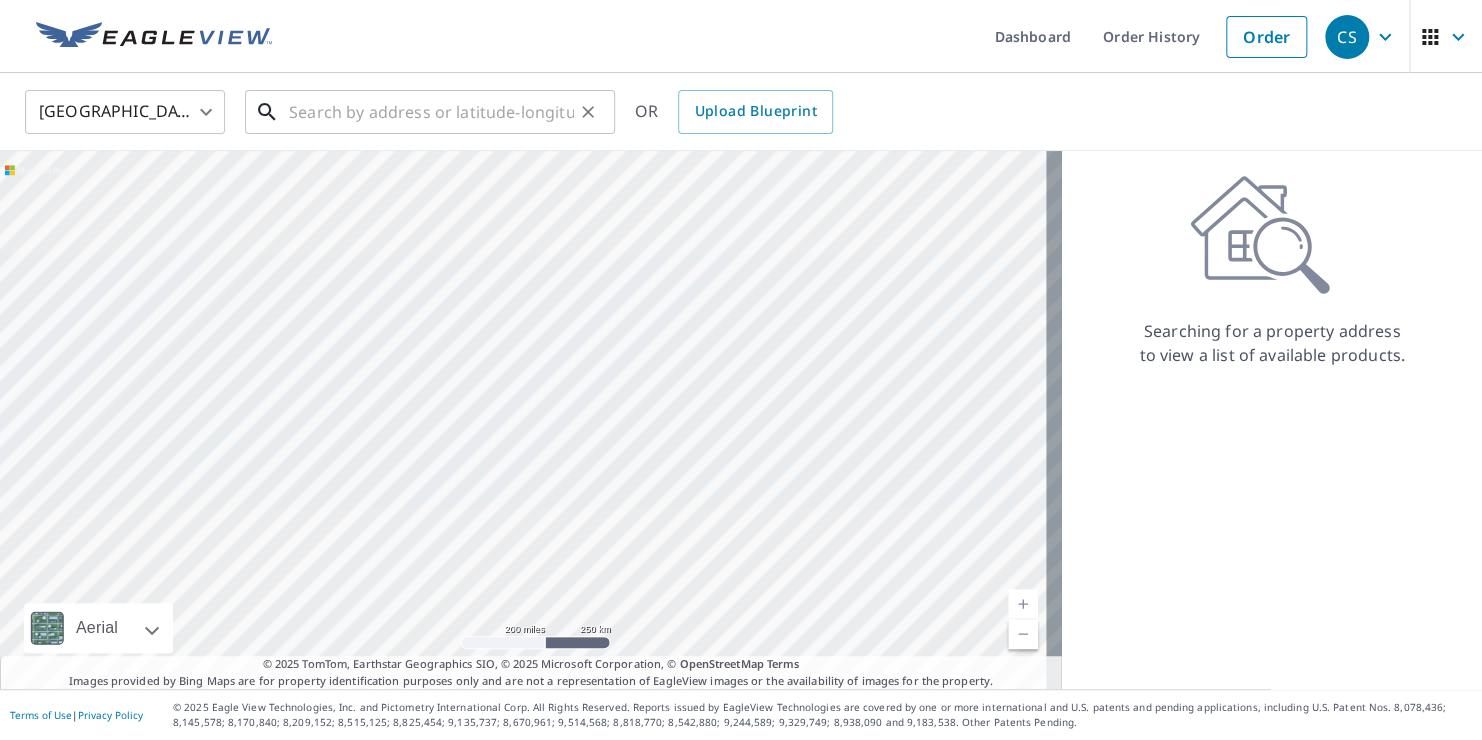 click at bounding box center [431, 112] 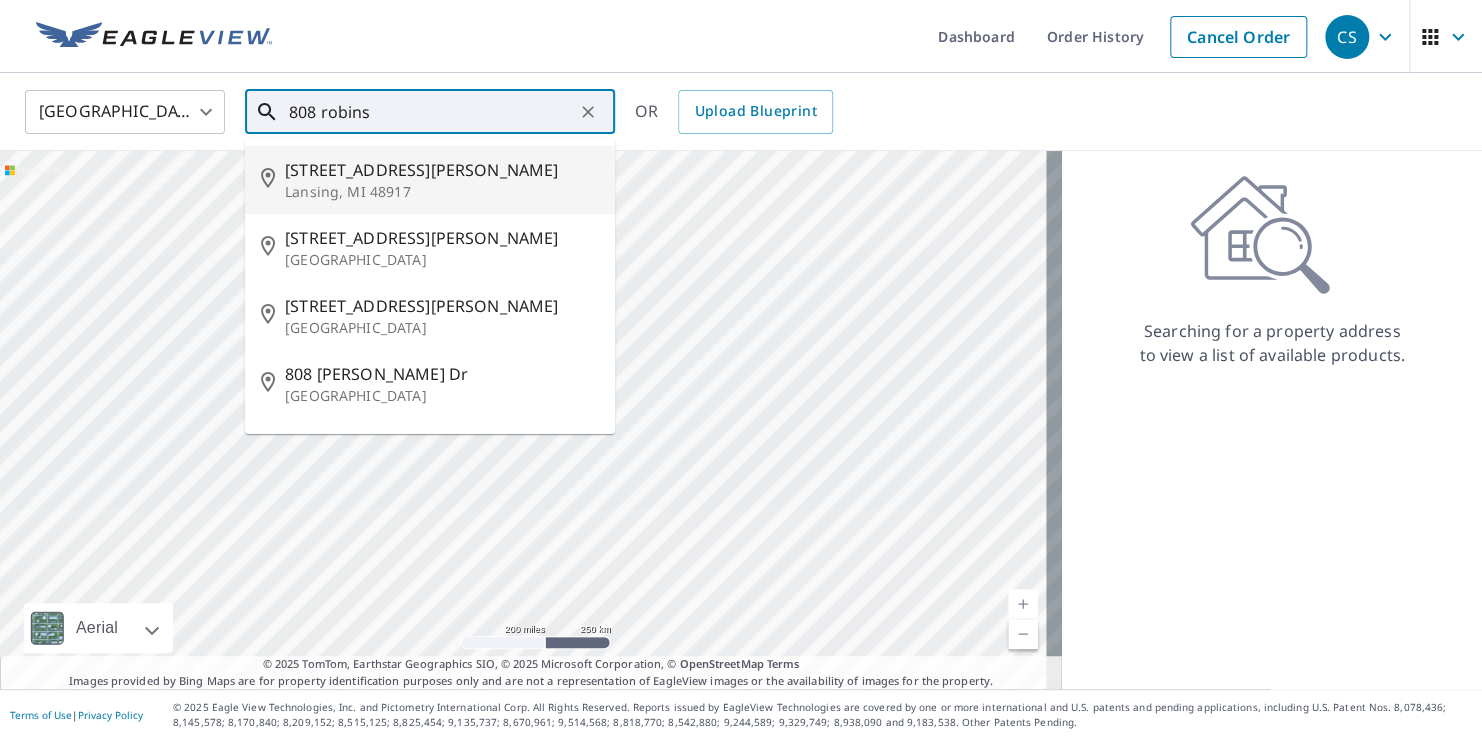 click on "[STREET_ADDRESS][PERSON_NAME]" at bounding box center [442, 170] 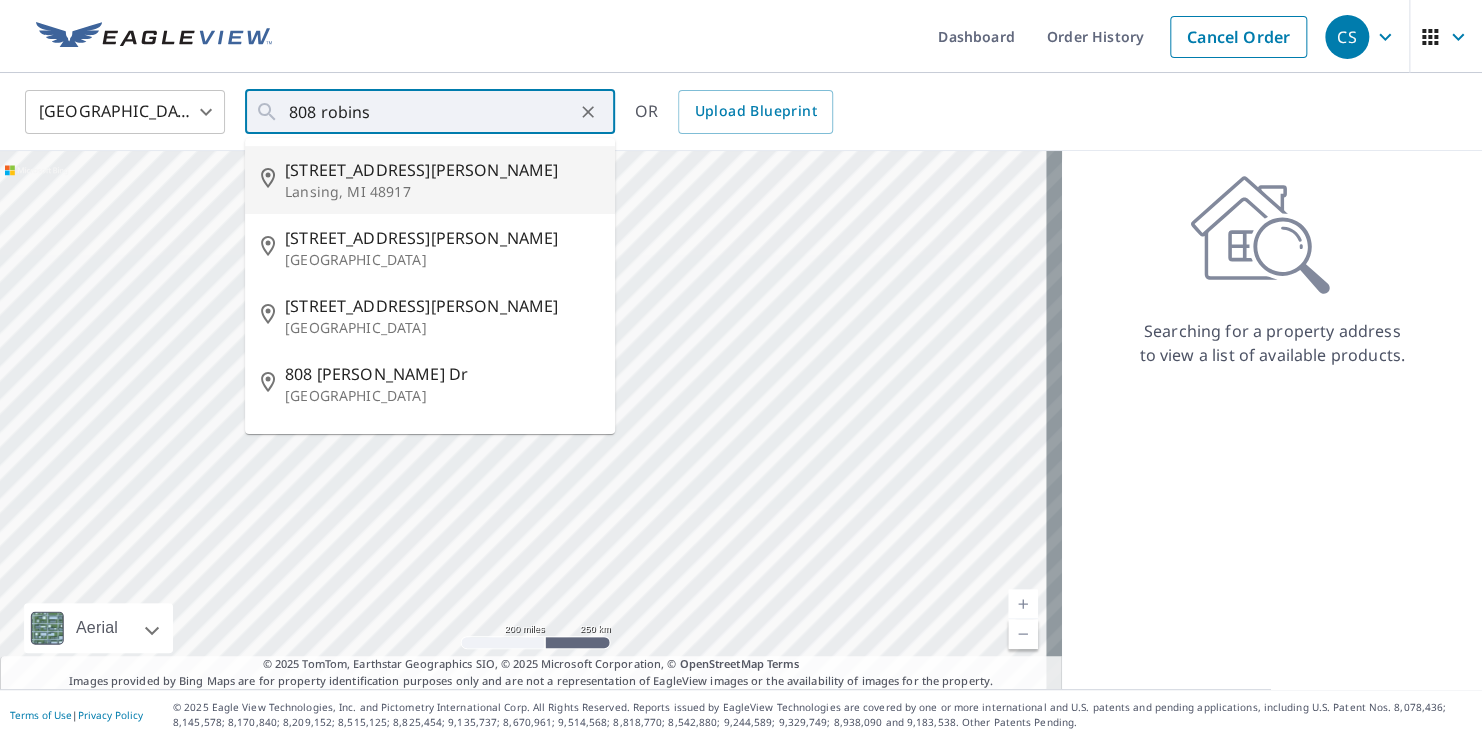 type on "[STREET_ADDRESS][PERSON_NAME]" 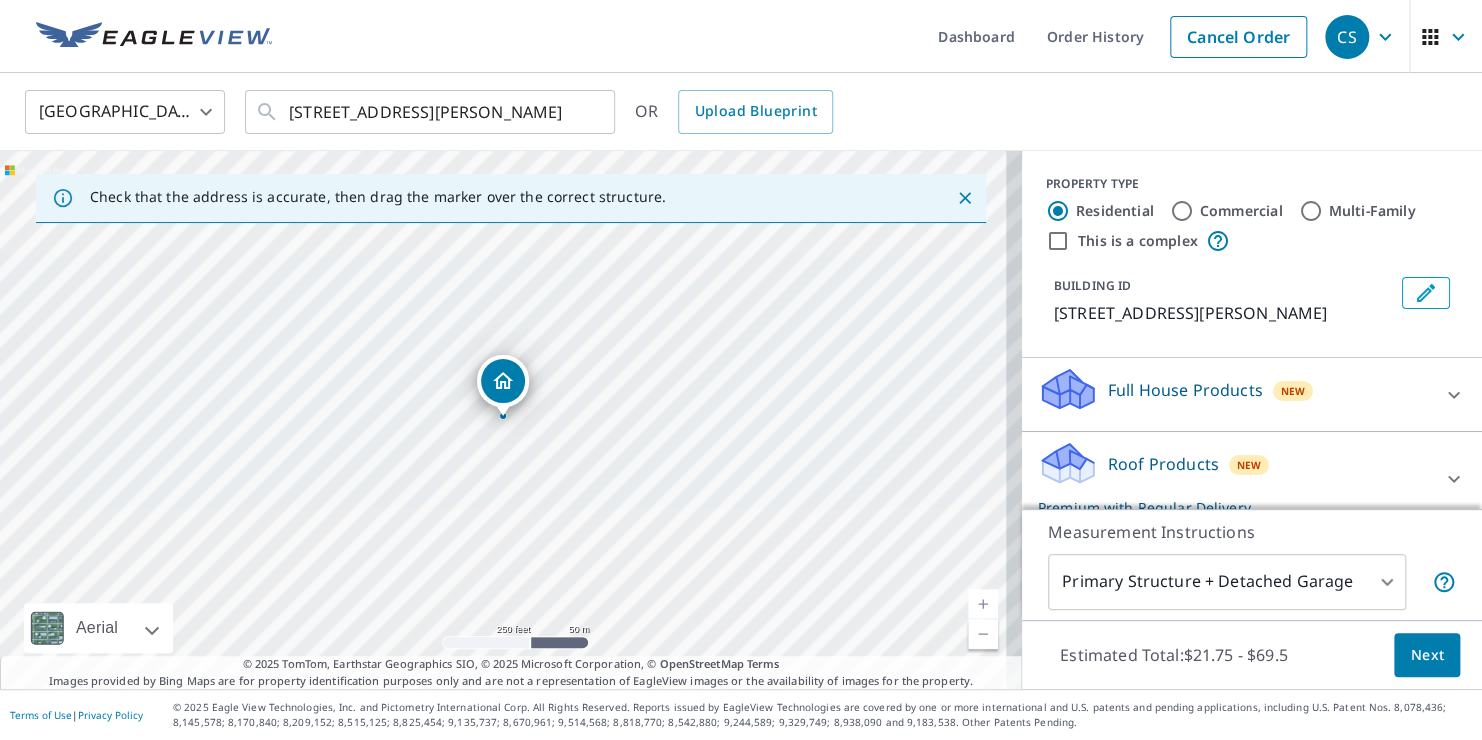 click at bounding box center (983, 604) 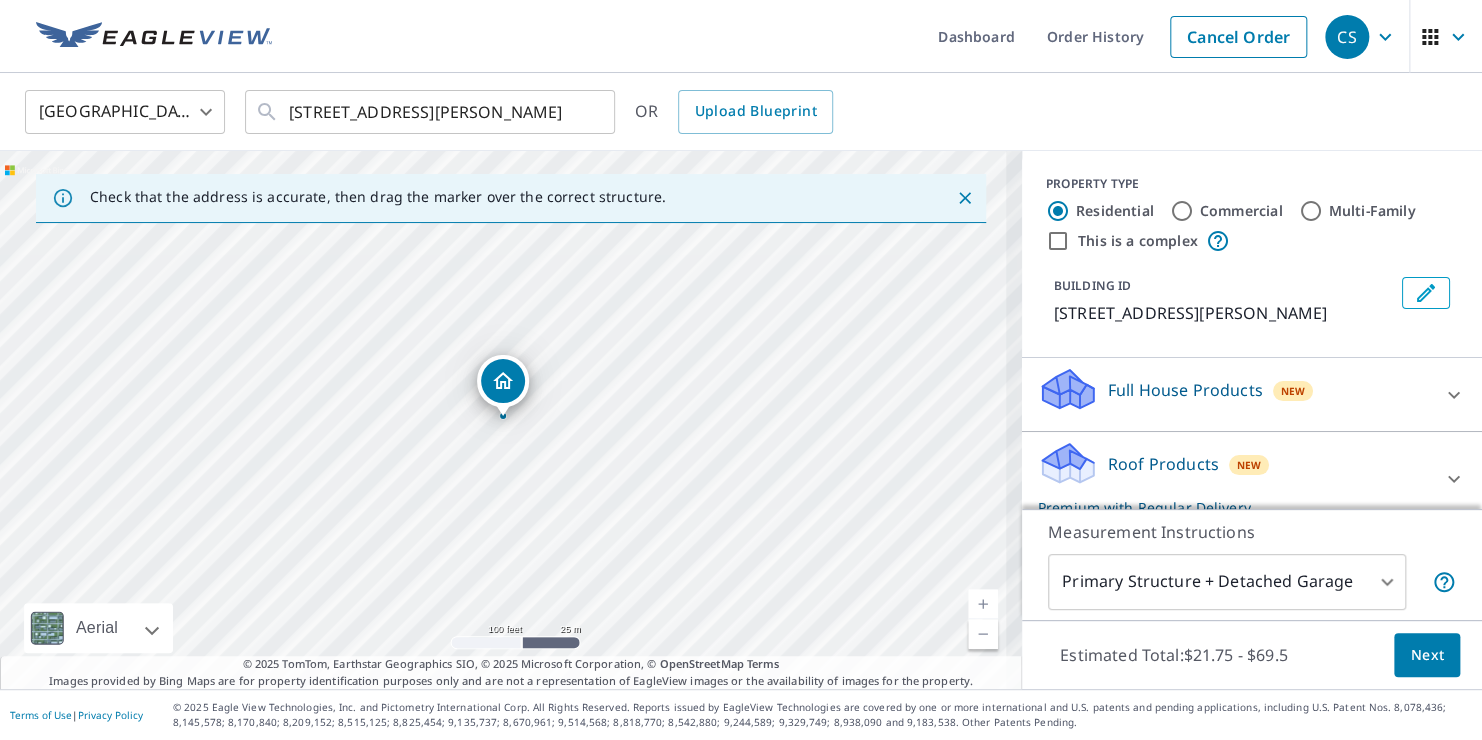 click at bounding box center (983, 604) 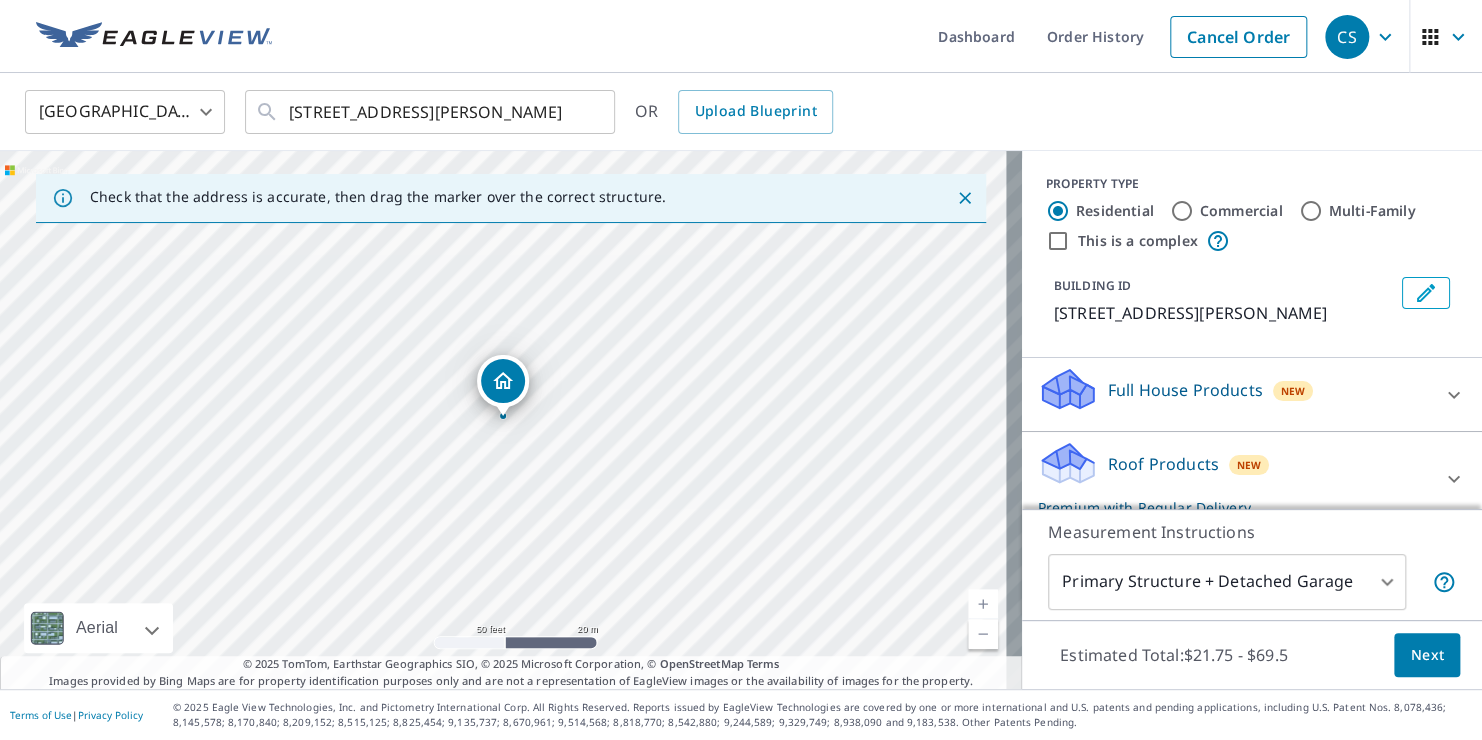 click at bounding box center (983, 604) 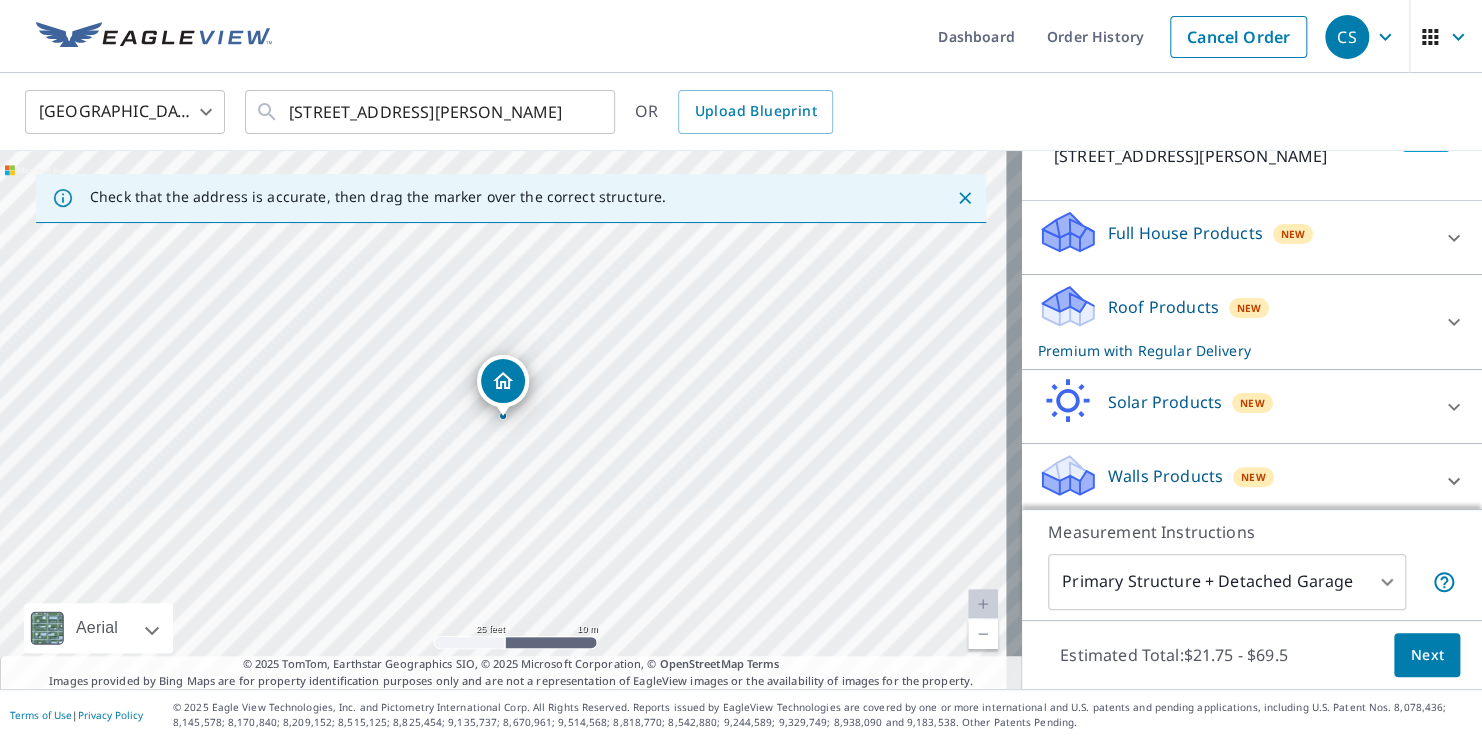 scroll, scrollTop: 164, scrollLeft: 0, axis: vertical 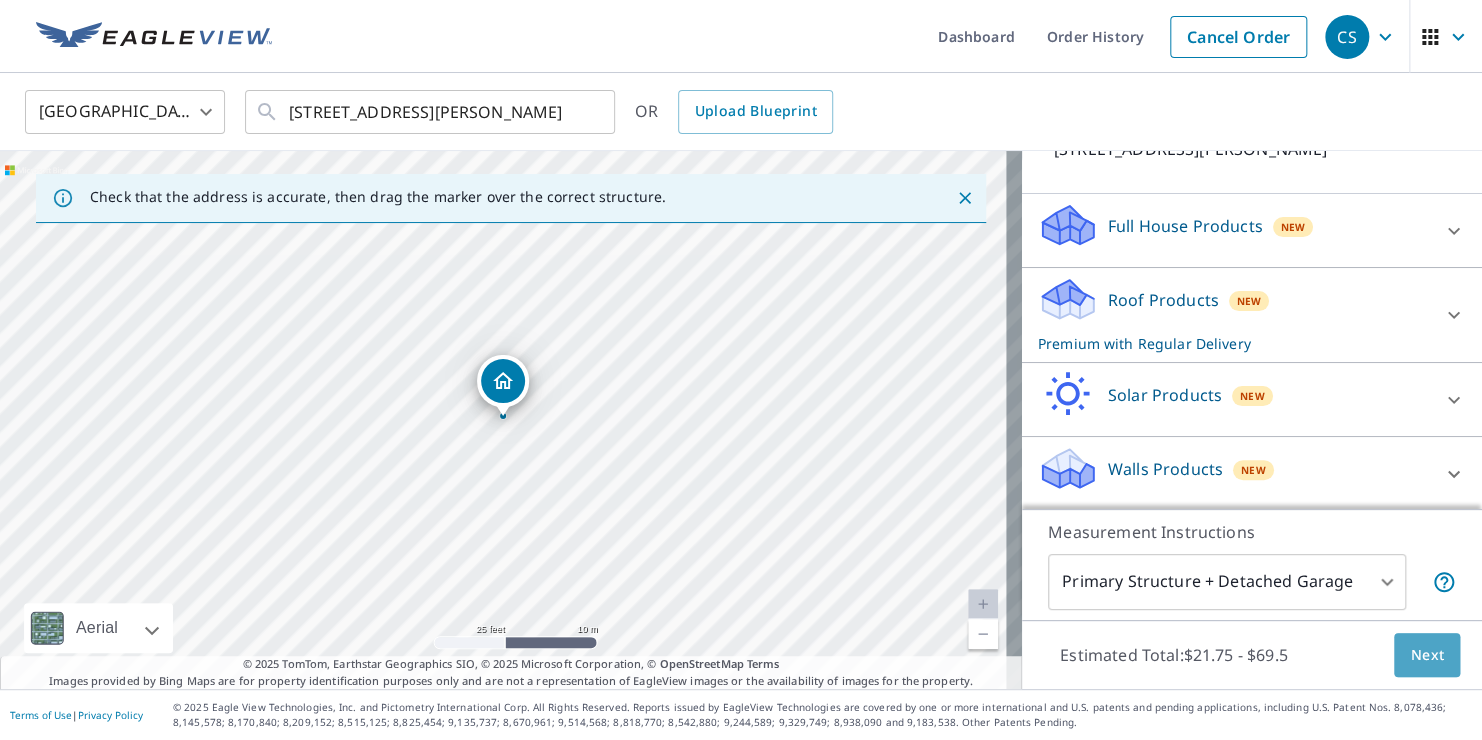 click on "Next" at bounding box center (1427, 655) 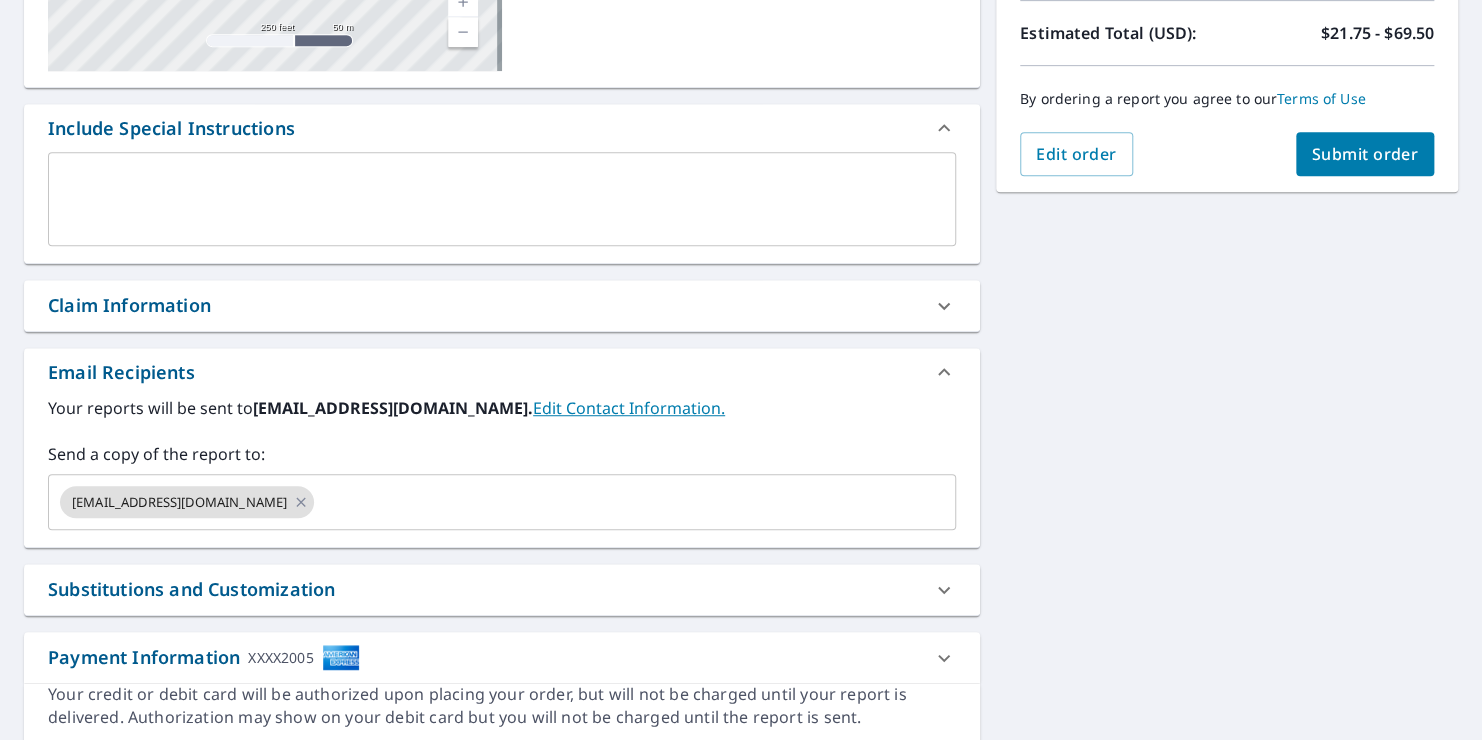 scroll, scrollTop: 449, scrollLeft: 0, axis: vertical 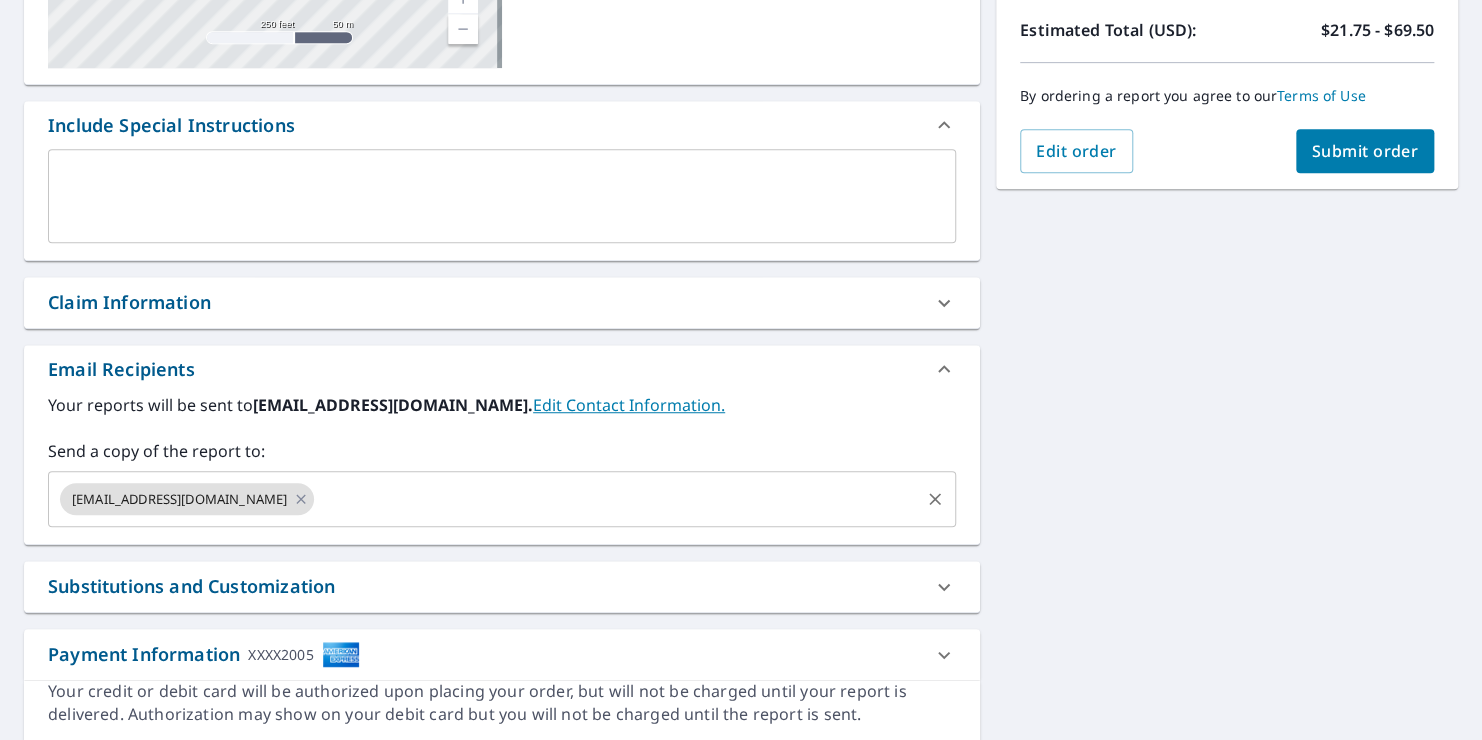 click at bounding box center (617, 499) 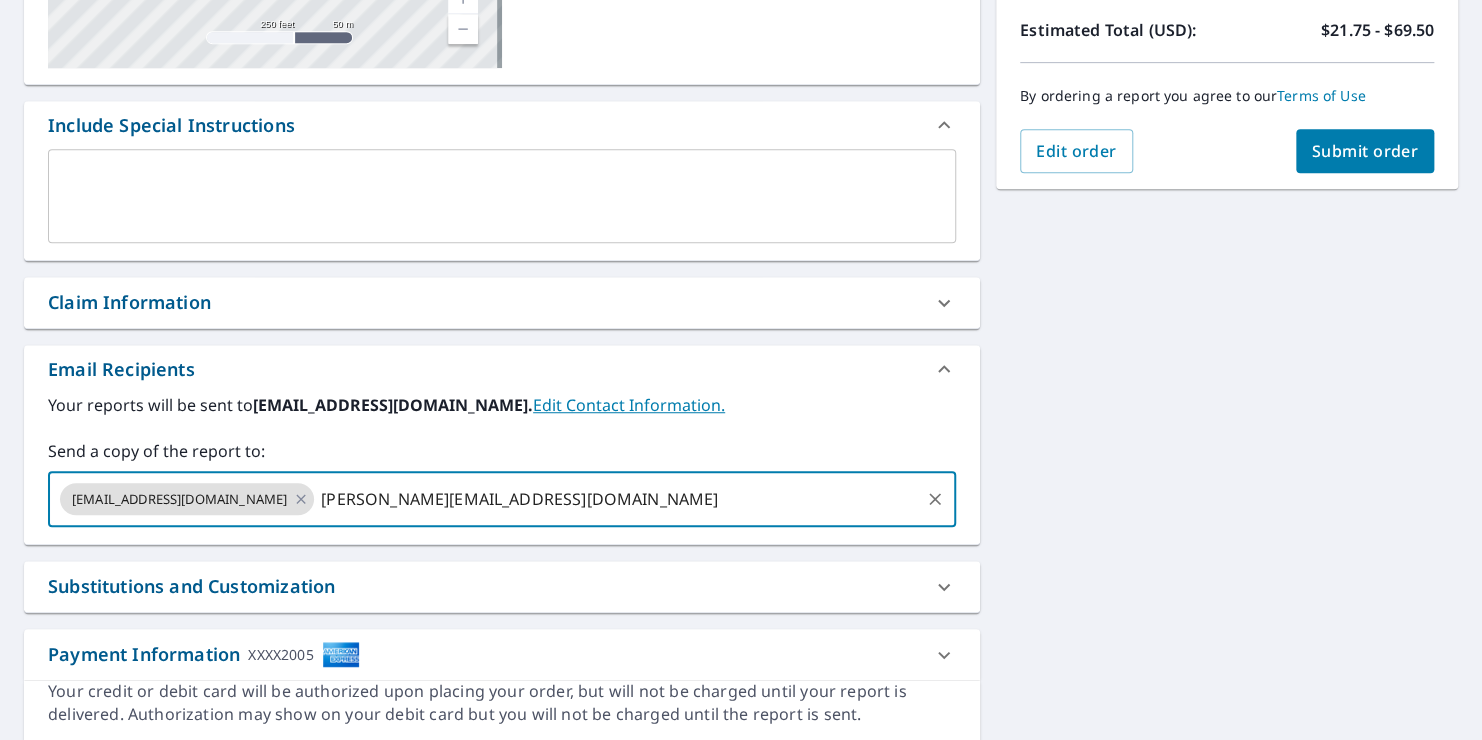 type on "[PERSON_NAME][EMAIL_ADDRESS][DOMAIN_NAME]" 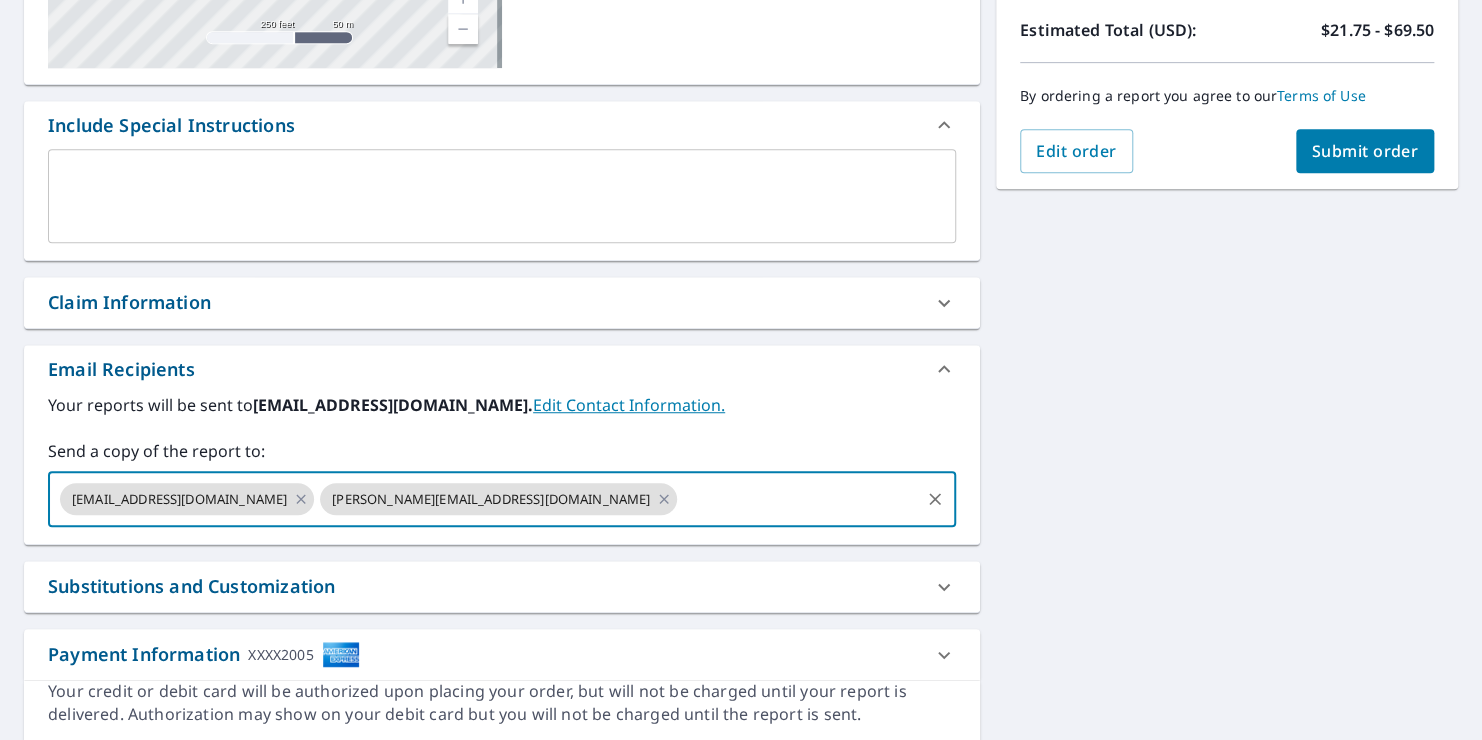 click on "Submit order" at bounding box center (1365, 151) 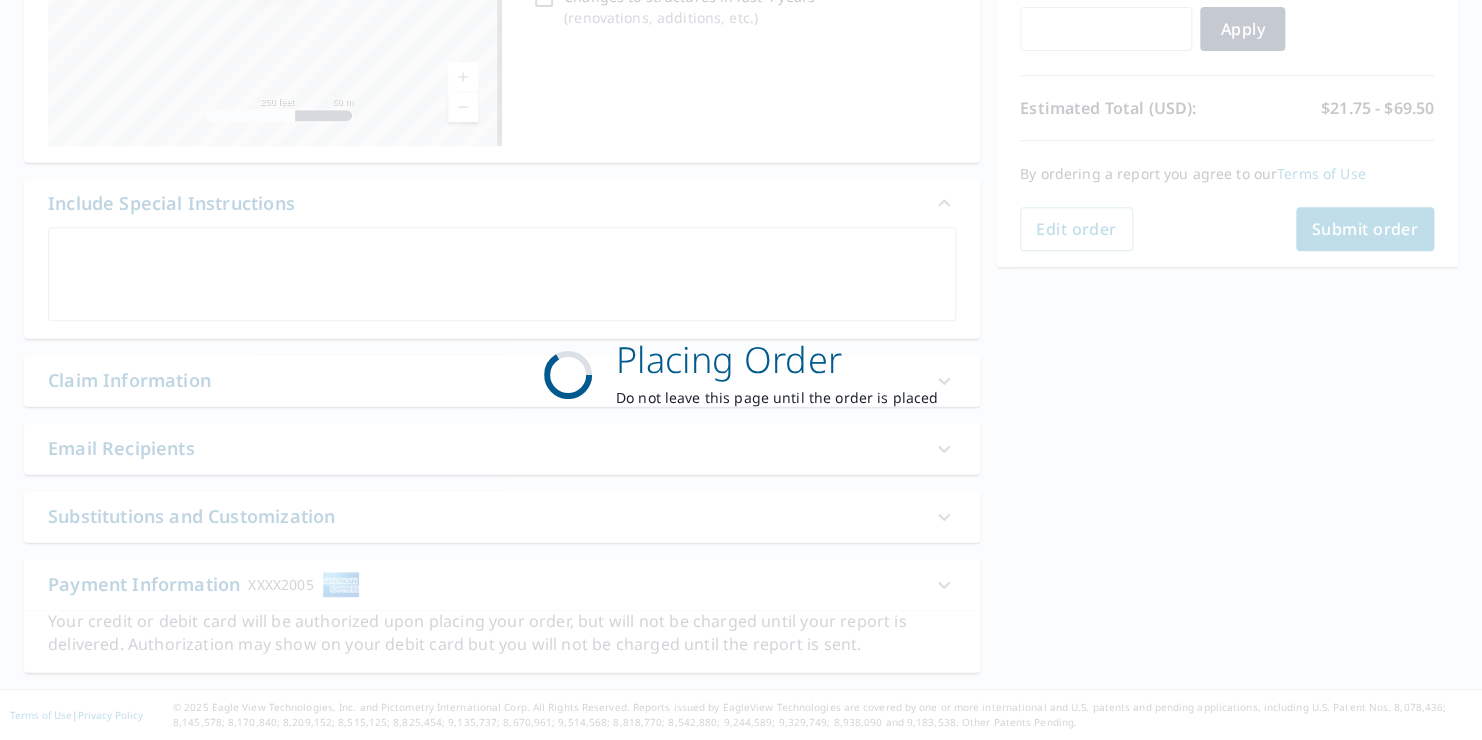 scroll, scrollTop: 369, scrollLeft: 0, axis: vertical 